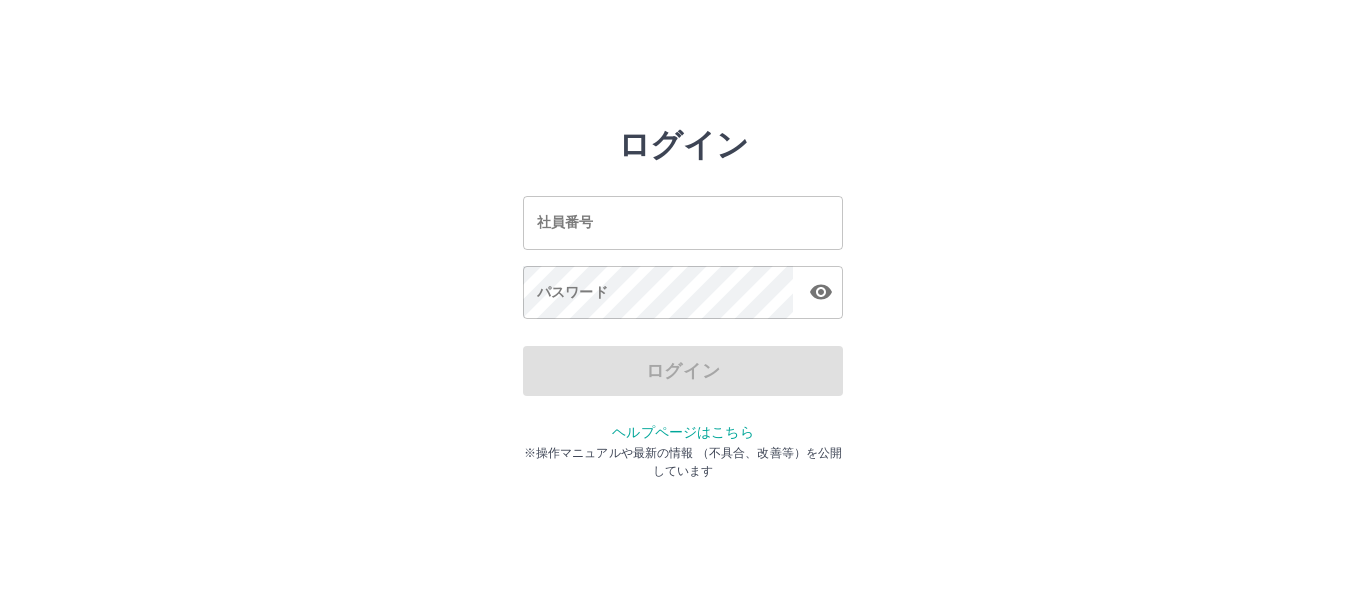 scroll, scrollTop: 0, scrollLeft: 0, axis: both 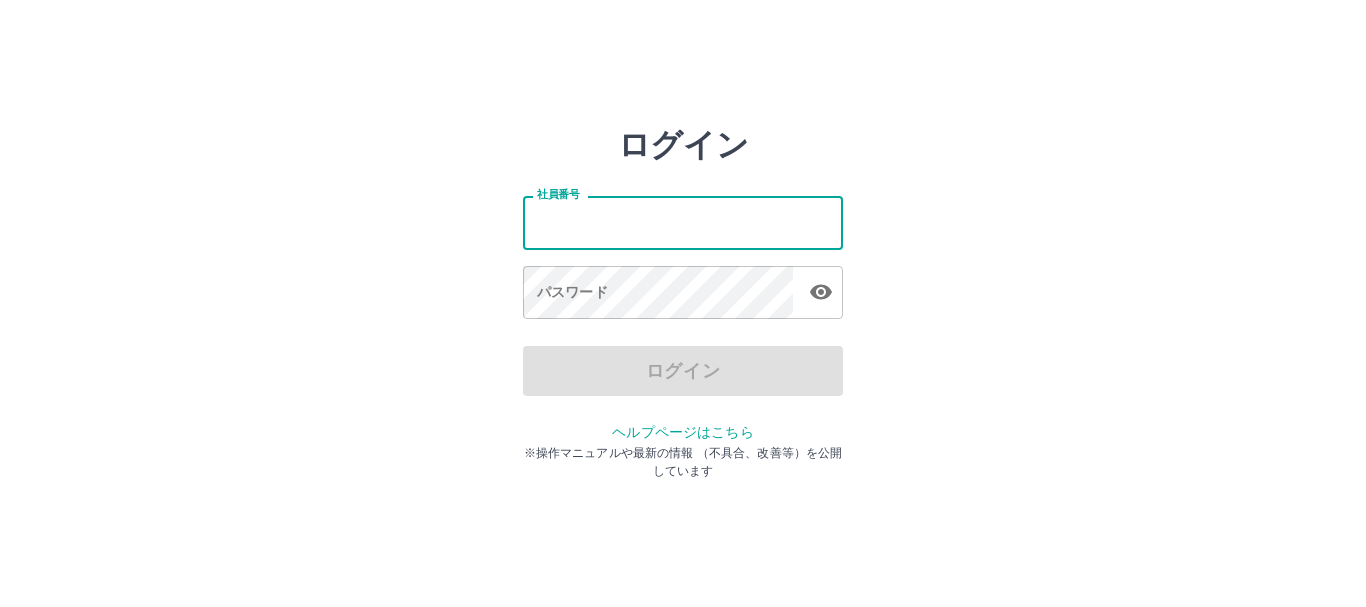 type on "*******" 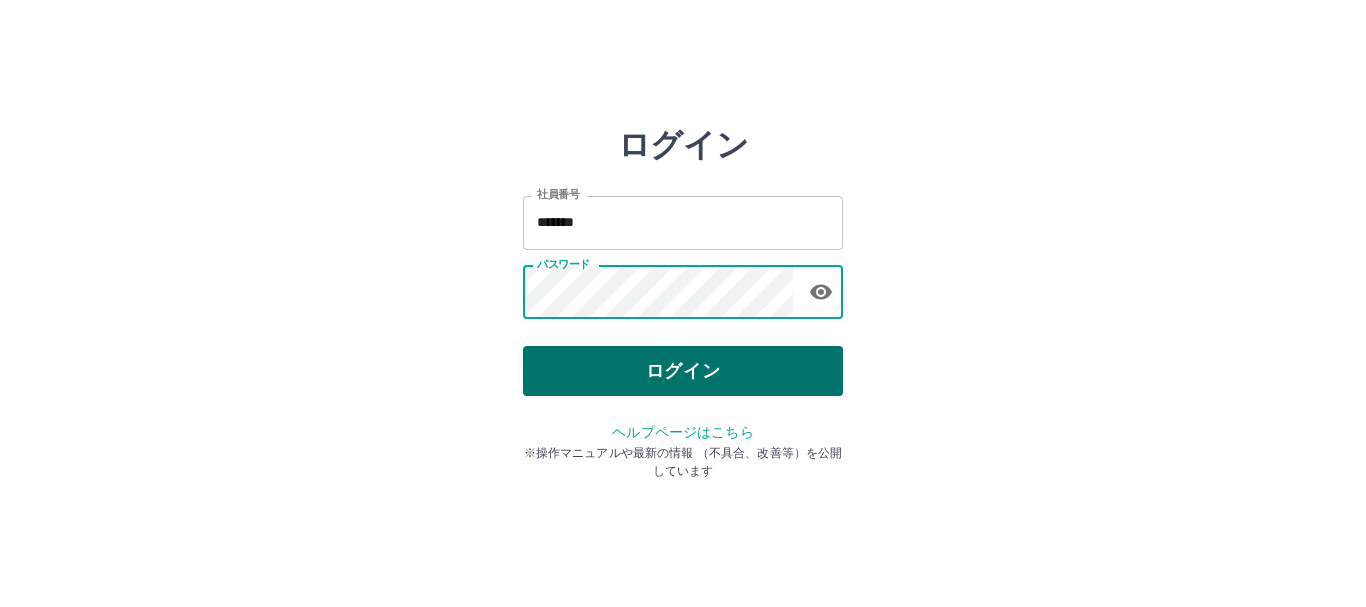 click on "ログイン" at bounding box center (683, 371) 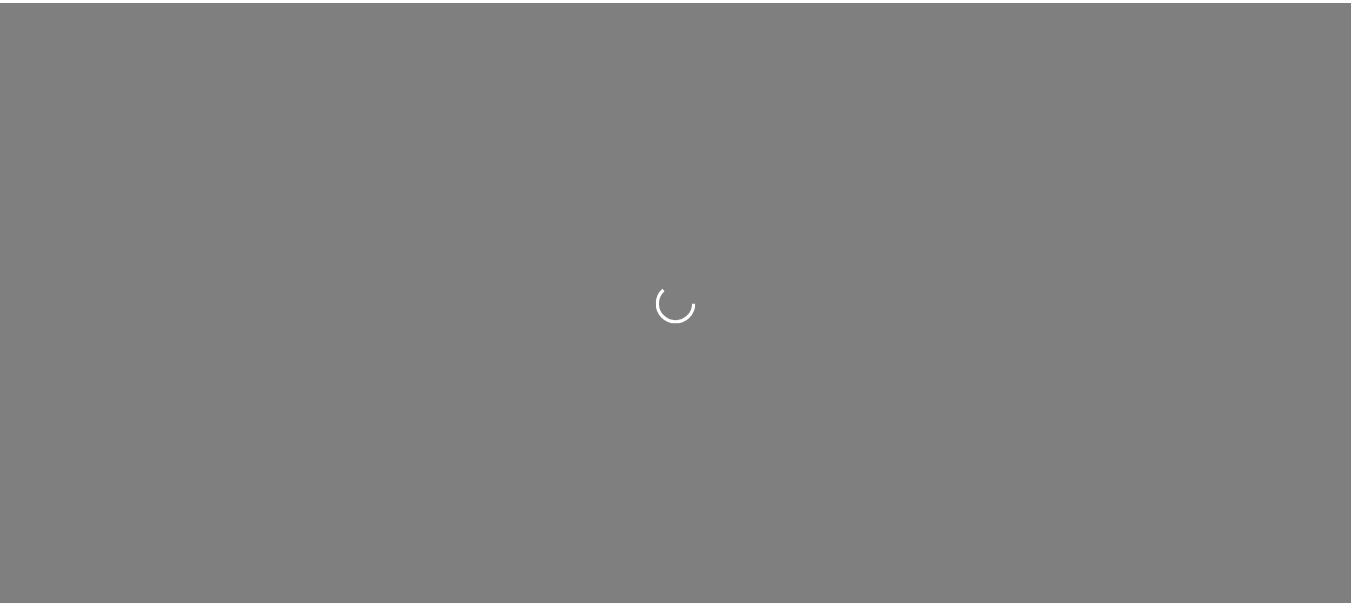scroll, scrollTop: 0, scrollLeft: 0, axis: both 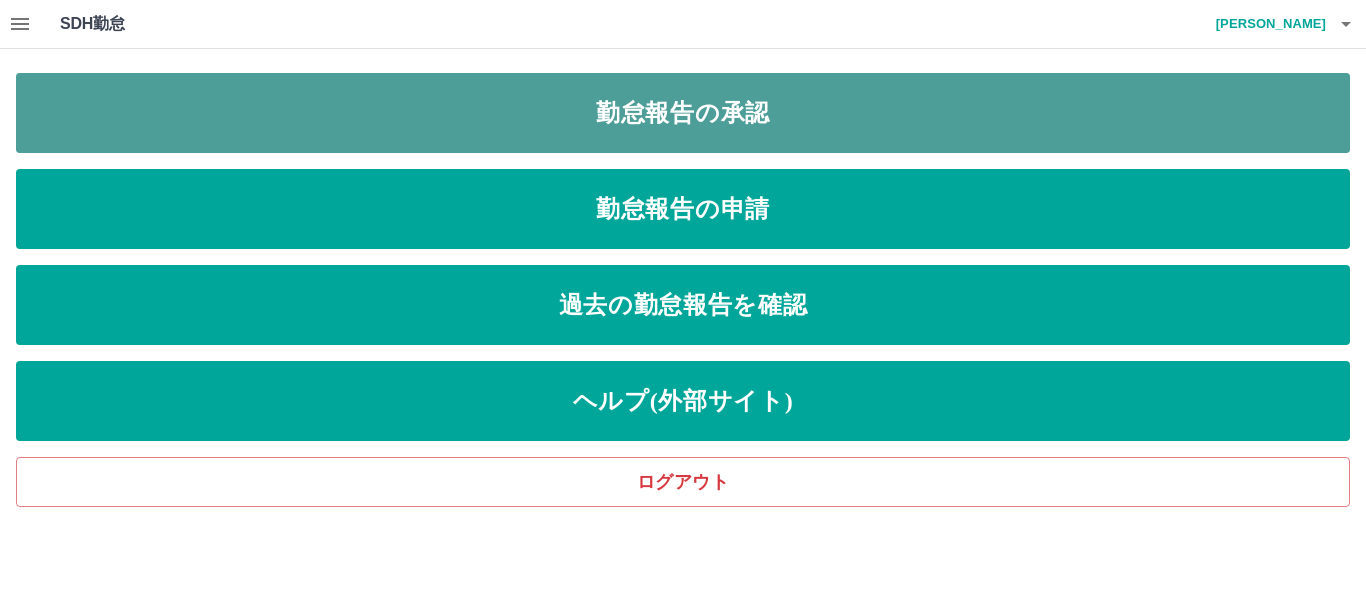 click on "勤怠報告の承認" at bounding box center [683, 113] 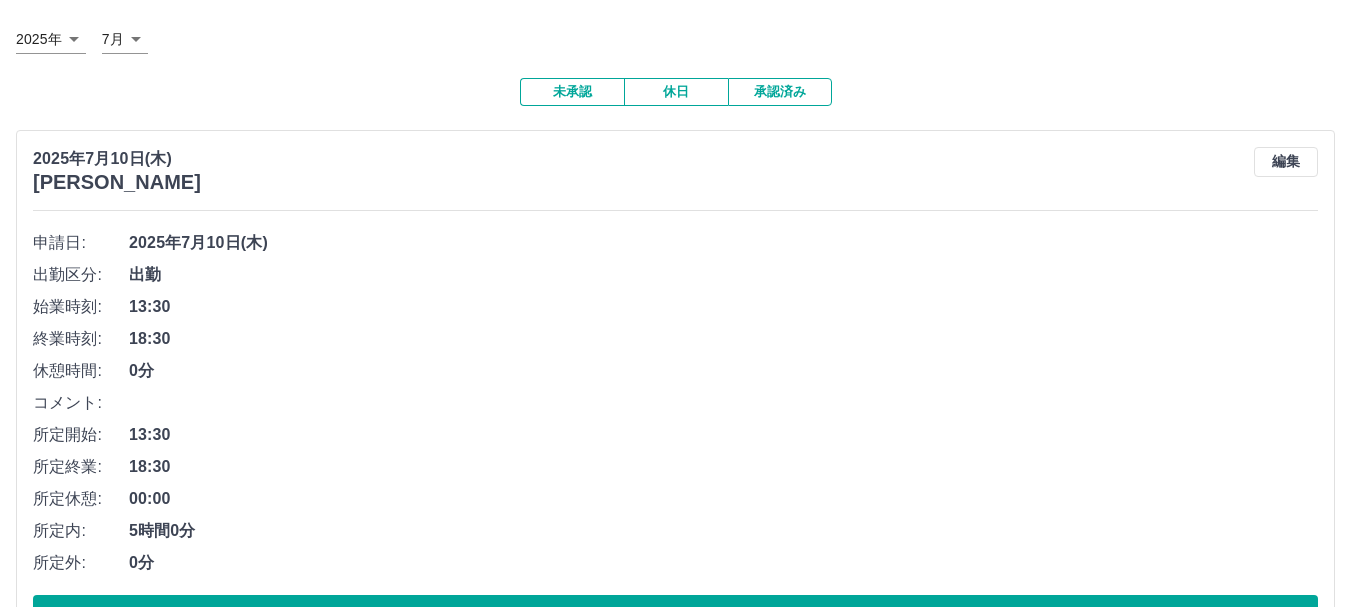 scroll, scrollTop: 200, scrollLeft: 0, axis: vertical 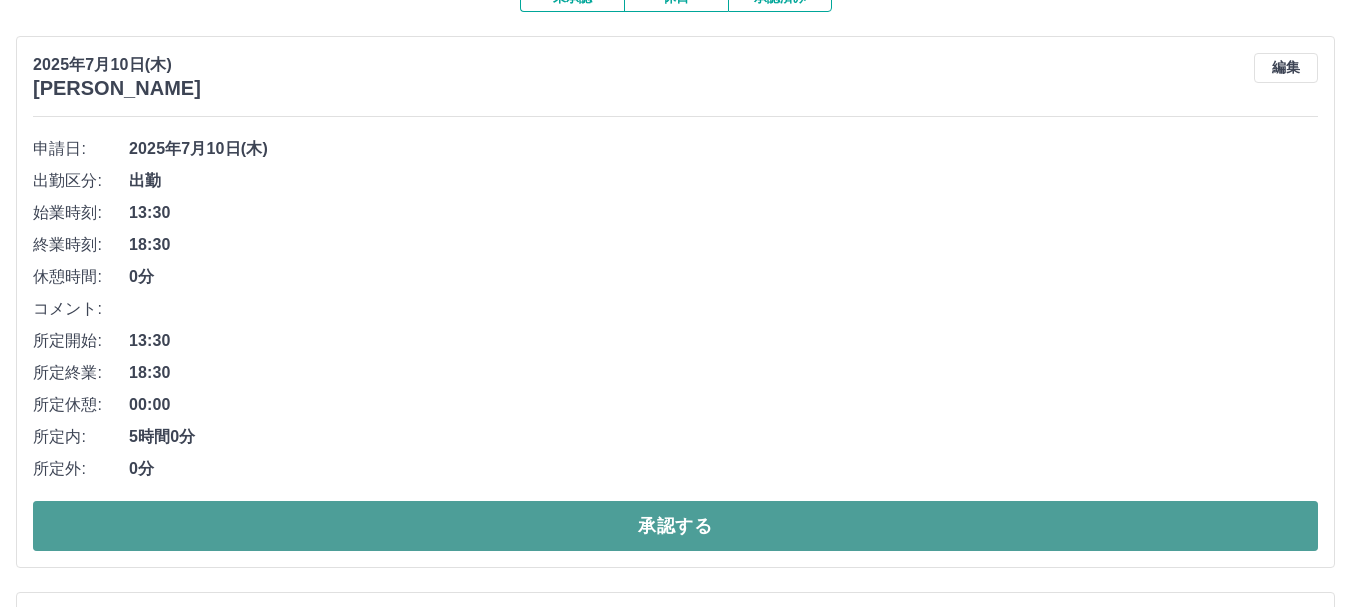 click on "承認する" at bounding box center (675, 526) 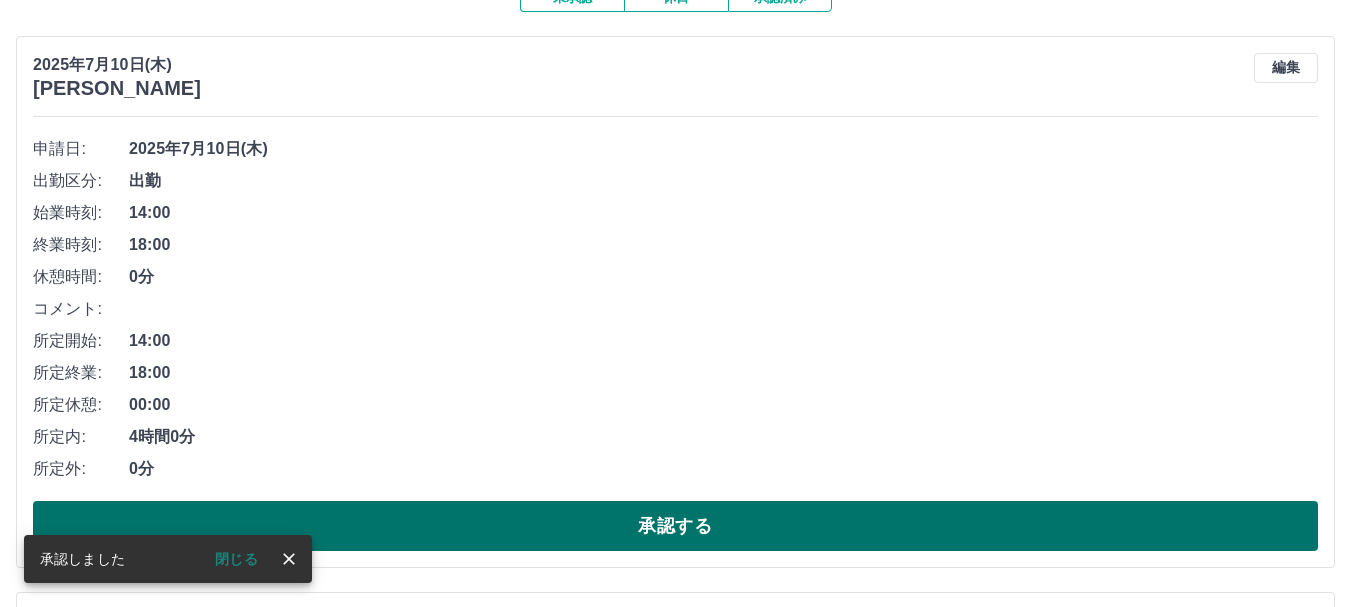 click on "承認する" at bounding box center (675, 526) 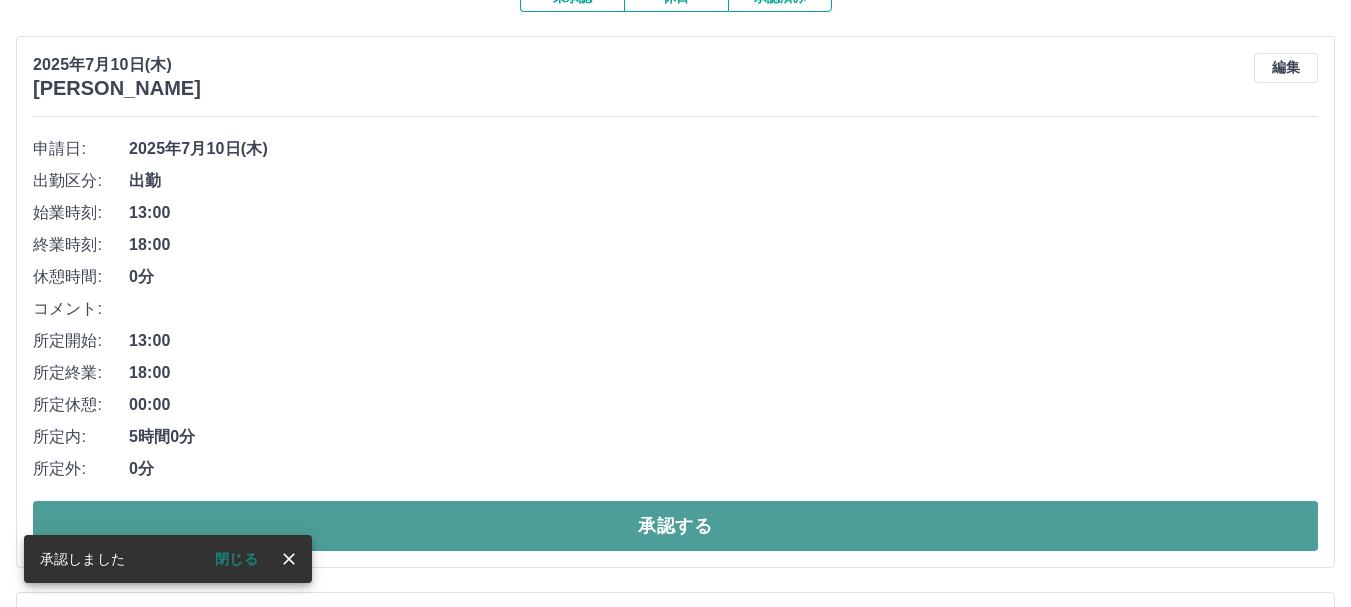 click on "承認する" at bounding box center (675, 526) 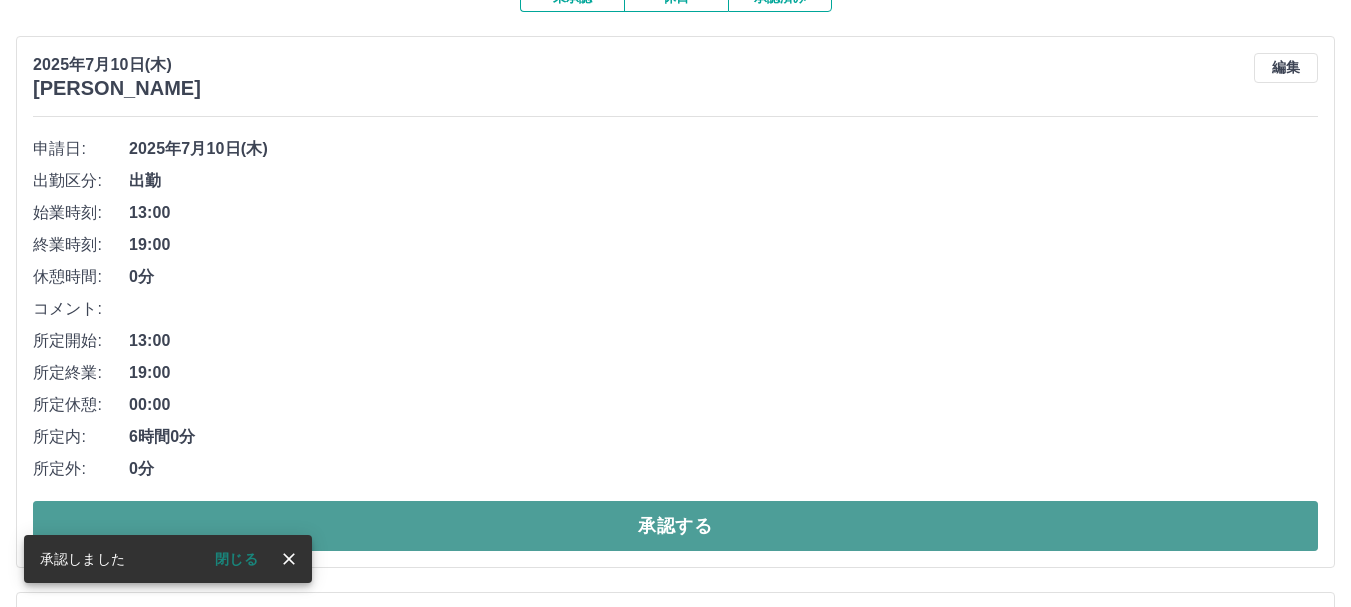 click on "承認する" at bounding box center [675, 526] 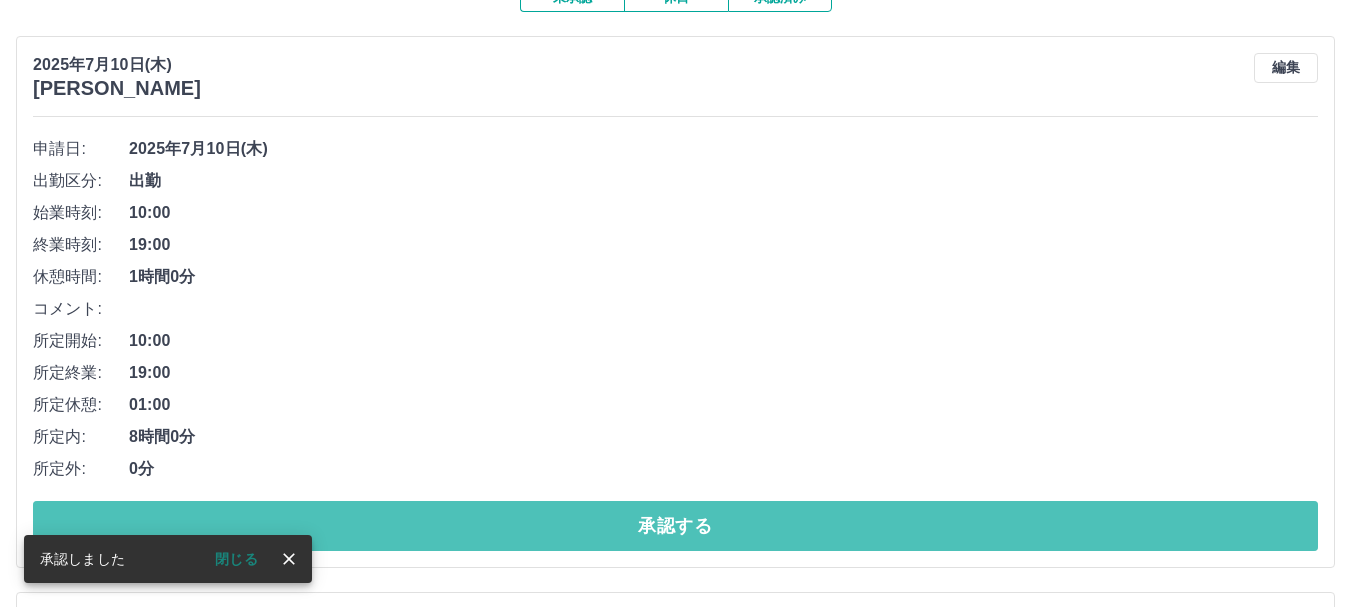 click on "承認する" at bounding box center (675, 526) 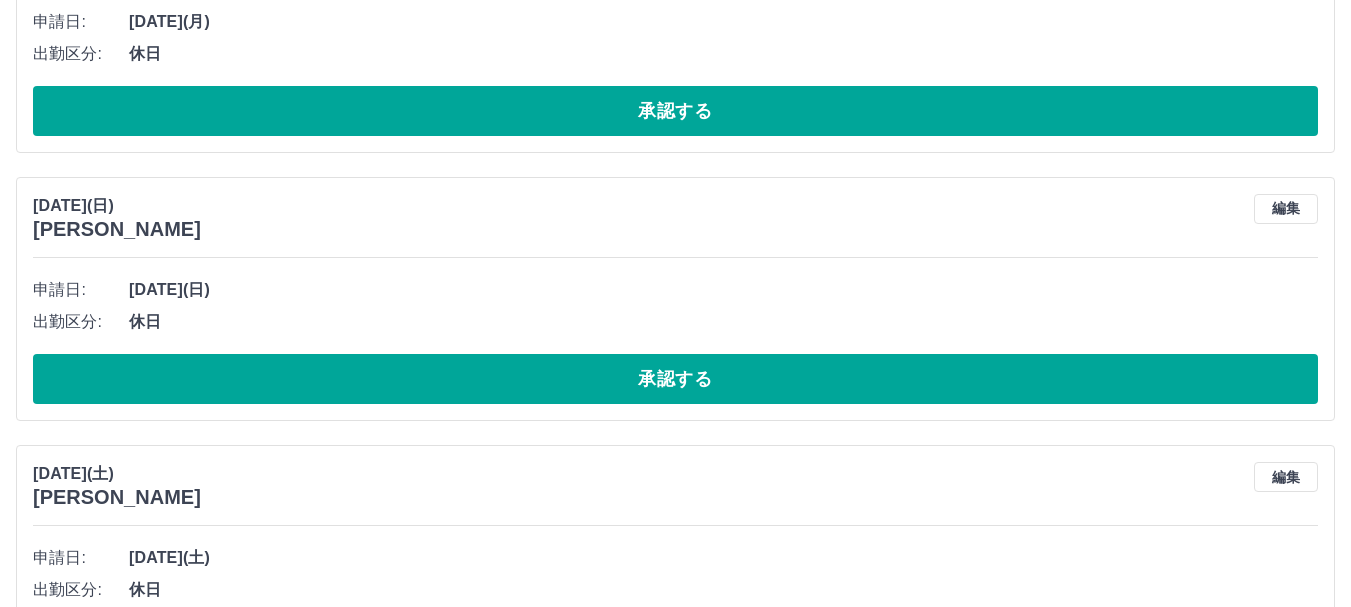 scroll, scrollTop: 900, scrollLeft: 0, axis: vertical 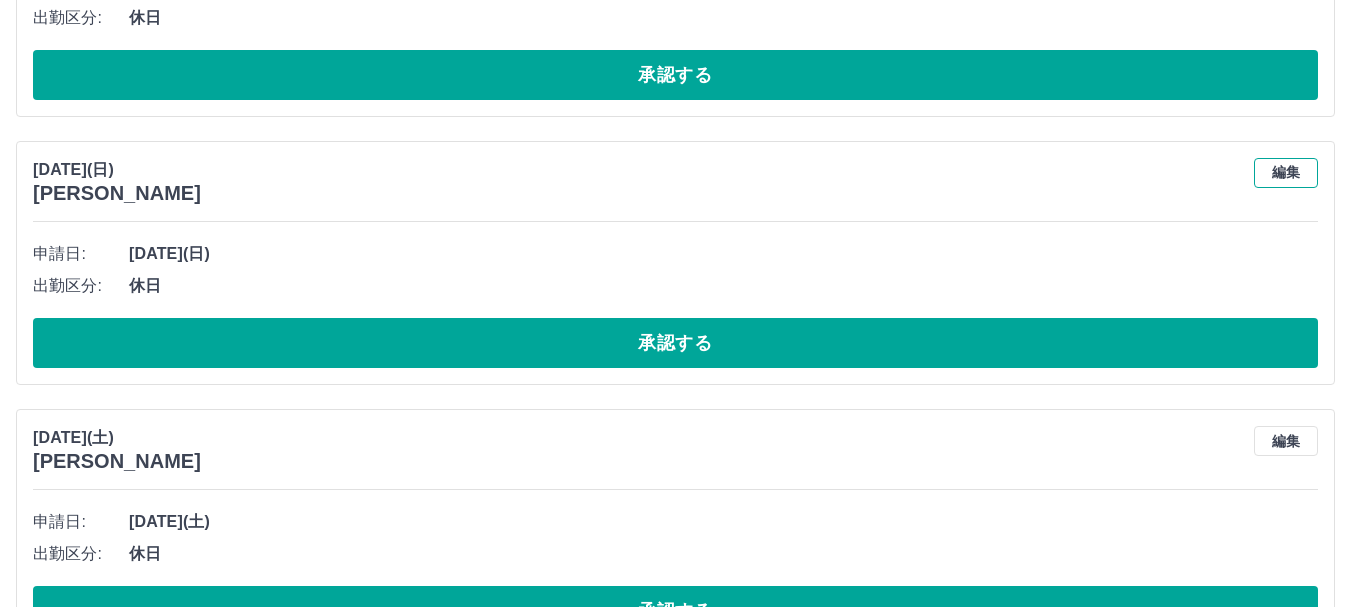 click on "編集" at bounding box center (1286, 173) 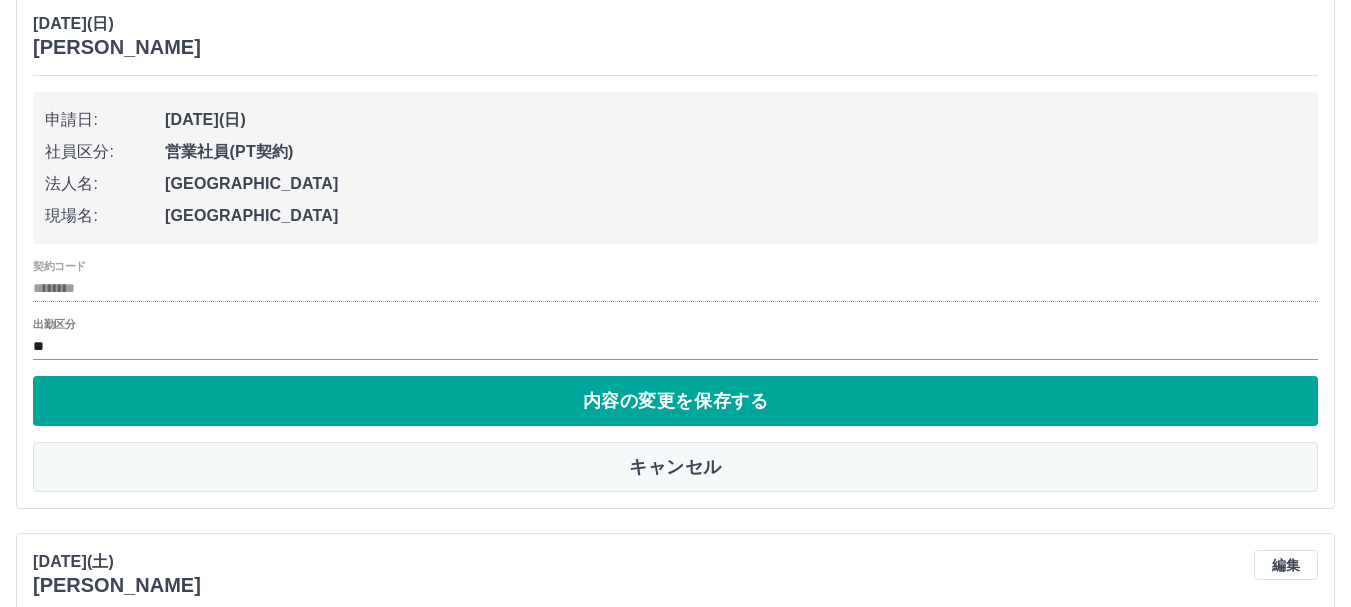 scroll, scrollTop: 1200, scrollLeft: 0, axis: vertical 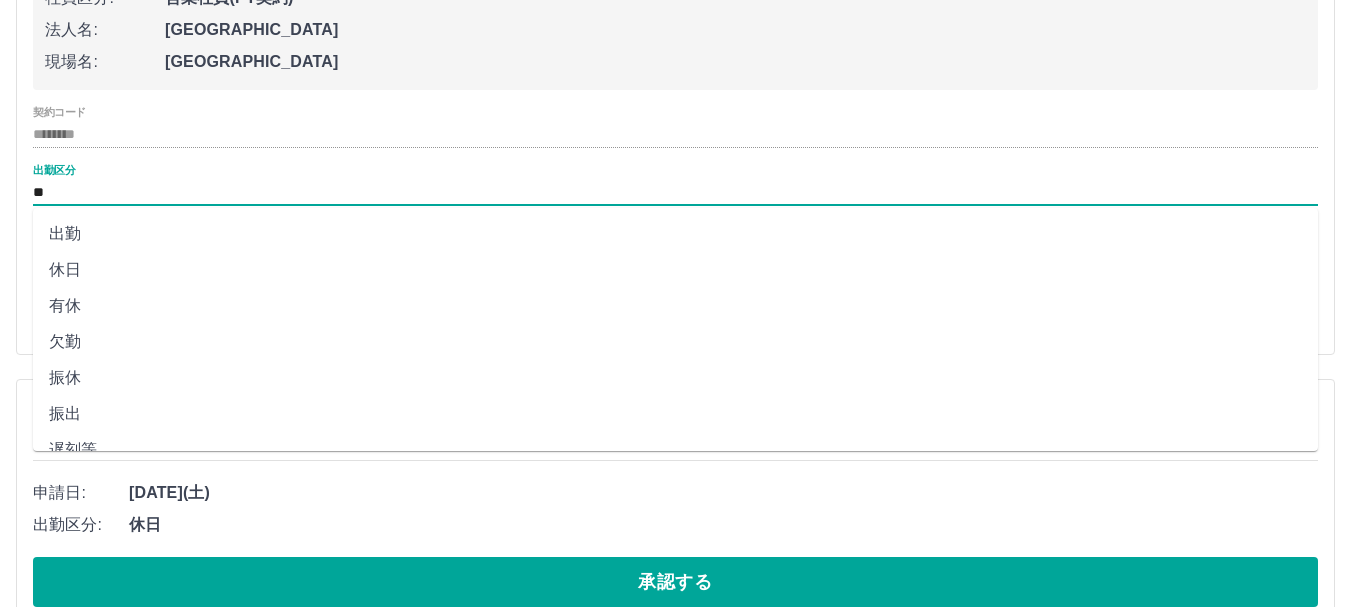 click on "**" at bounding box center [675, 192] 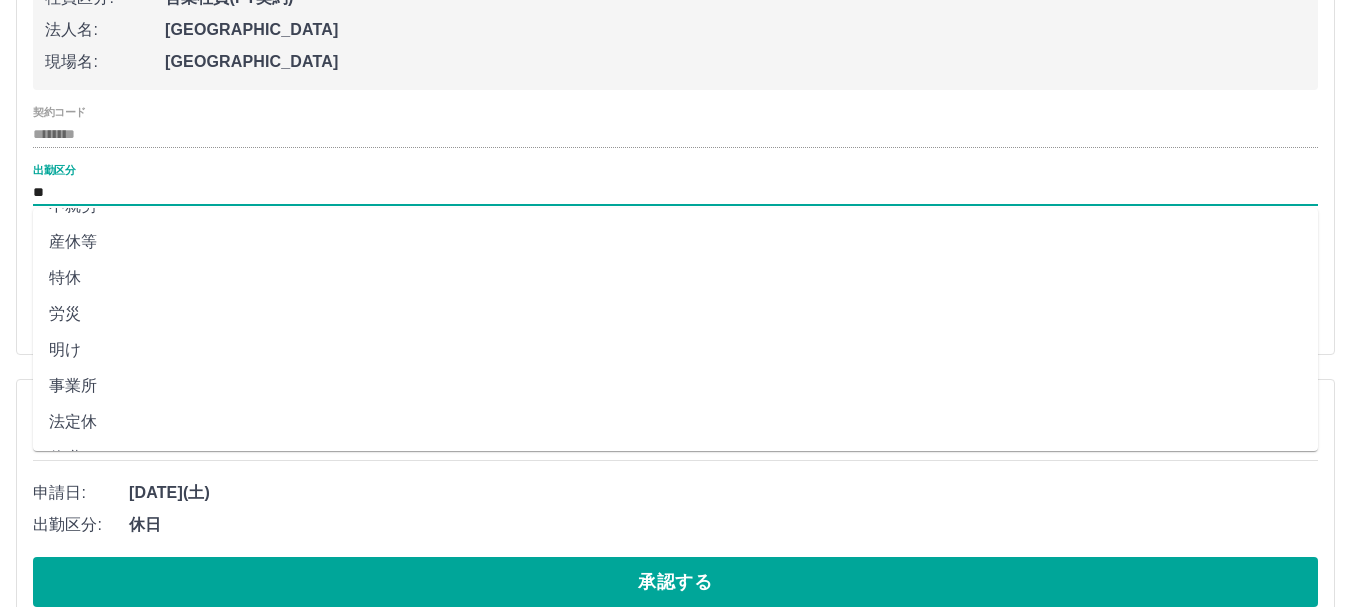 scroll, scrollTop: 421, scrollLeft: 0, axis: vertical 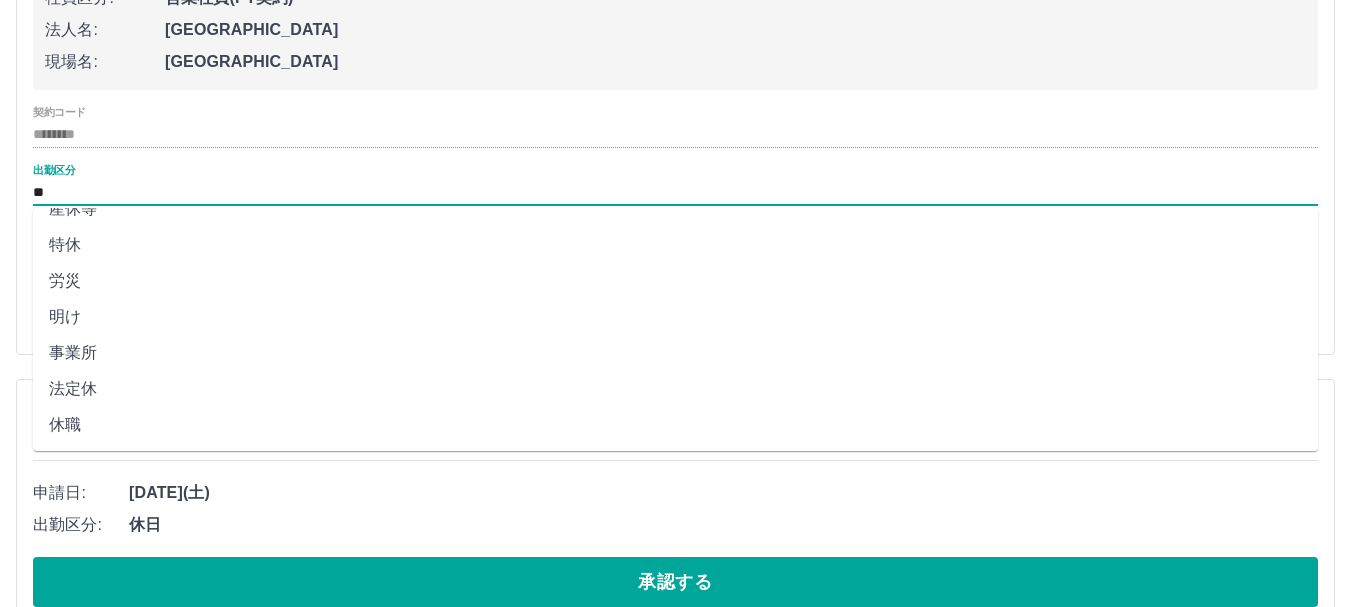 click on "法定休" at bounding box center (675, 389) 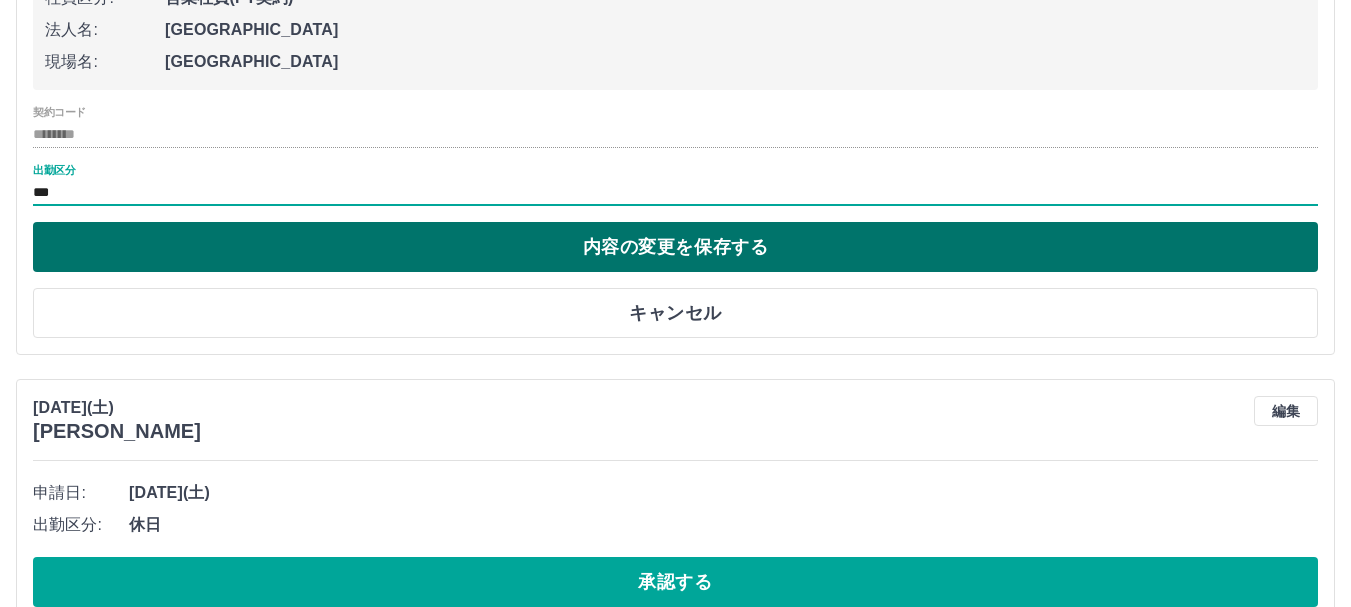 click on "内容の変更を保存する" at bounding box center (675, 247) 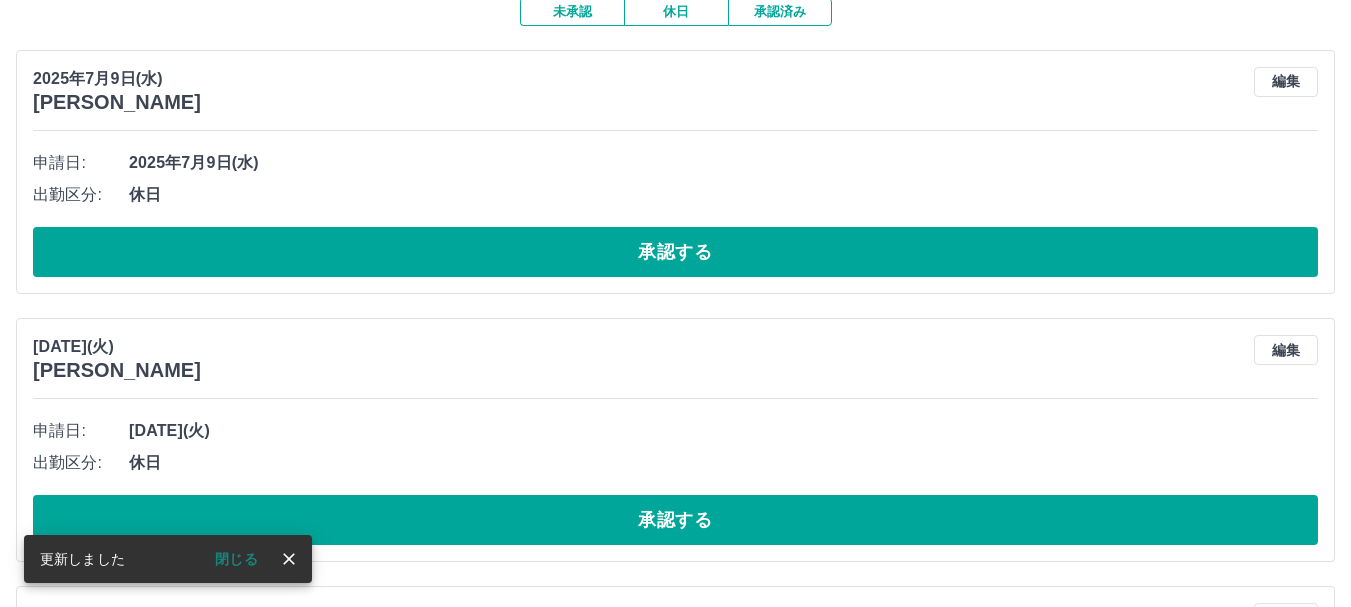 scroll, scrollTop: 0, scrollLeft: 0, axis: both 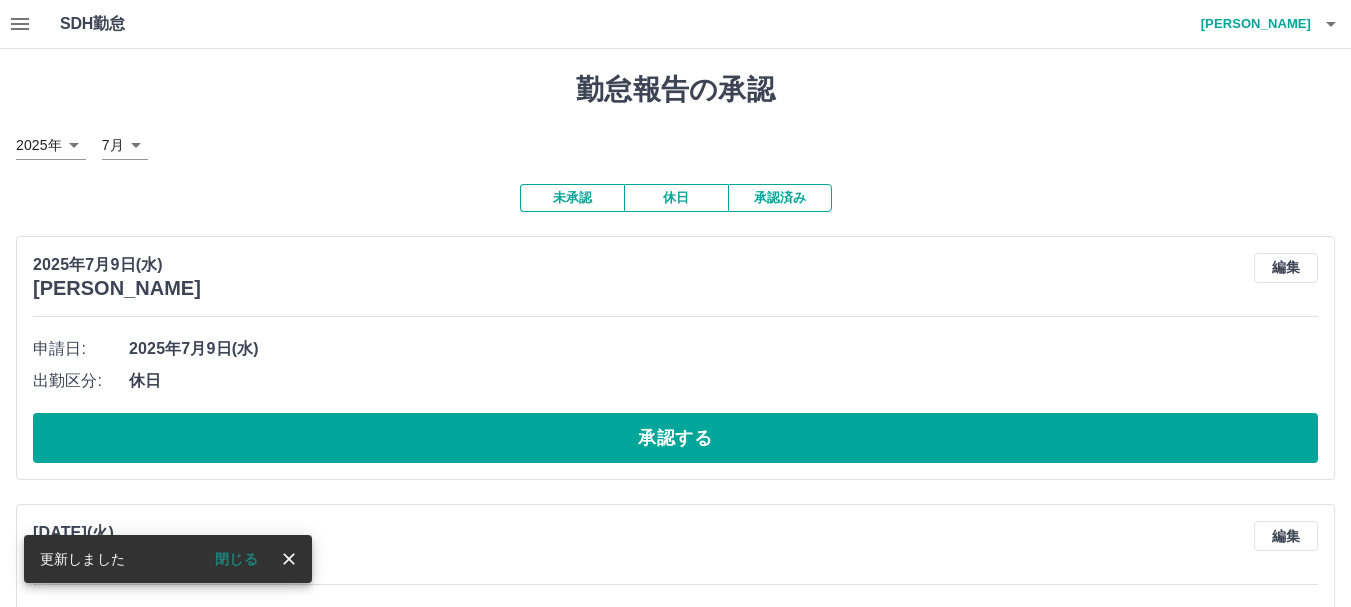click on "休日" at bounding box center (676, 198) 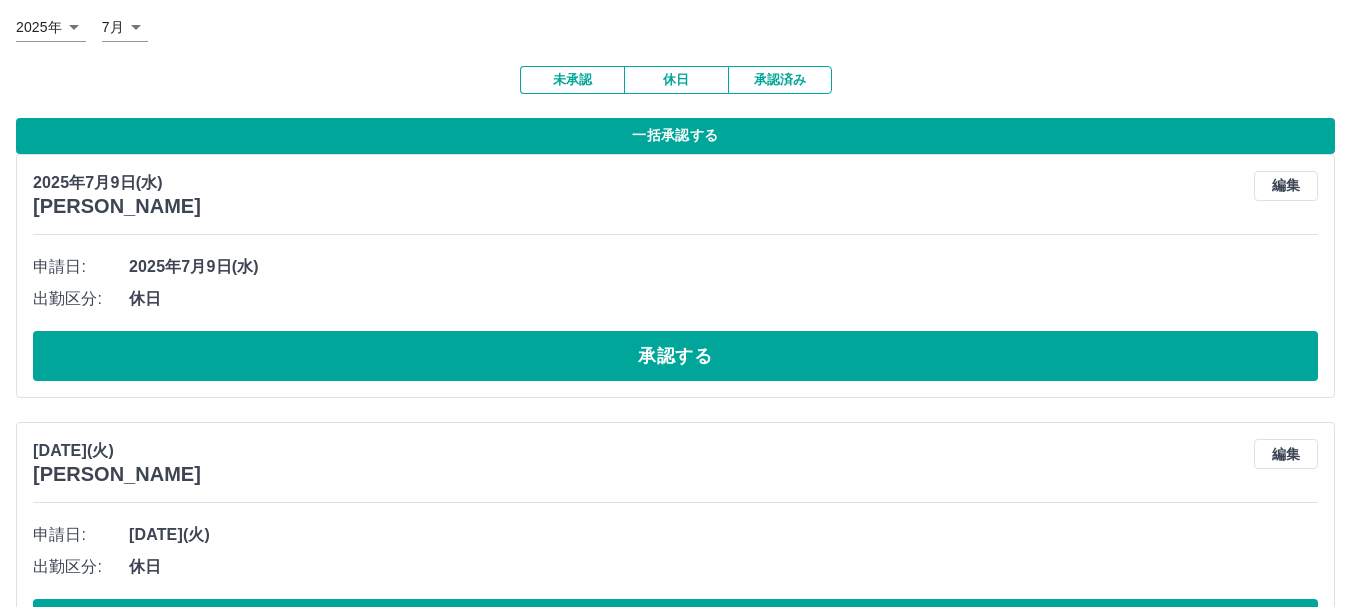 scroll, scrollTop: 0, scrollLeft: 0, axis: both 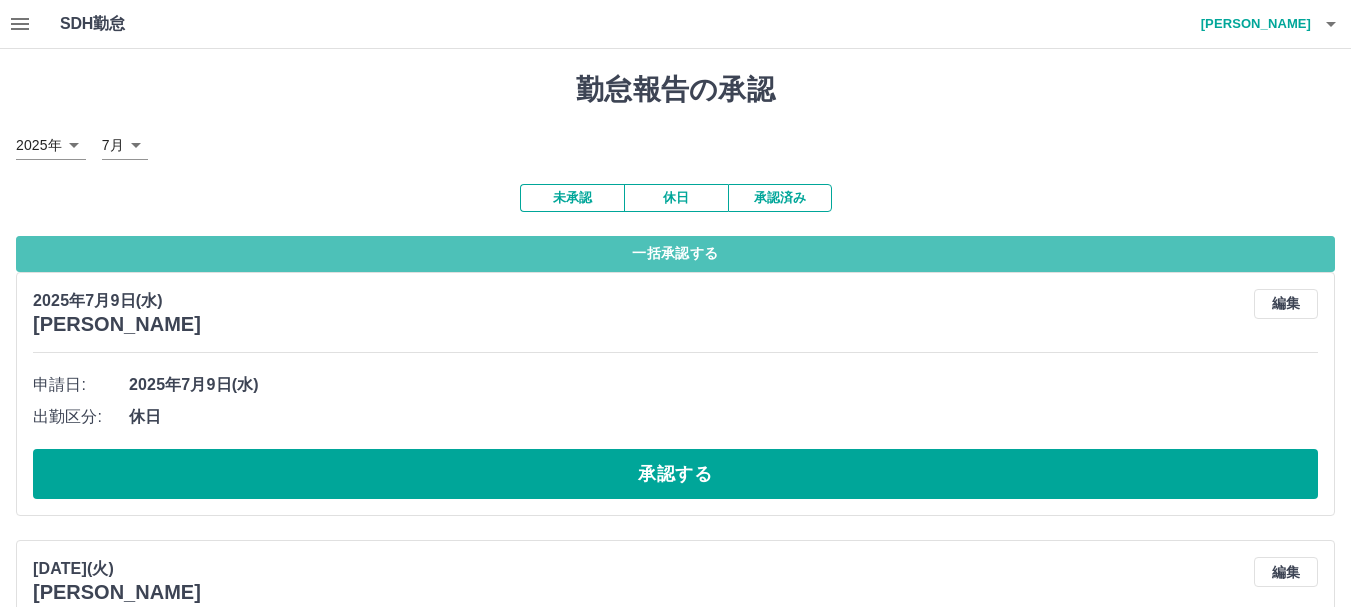 click on "一括承認する" at bounding box center (675, 254) 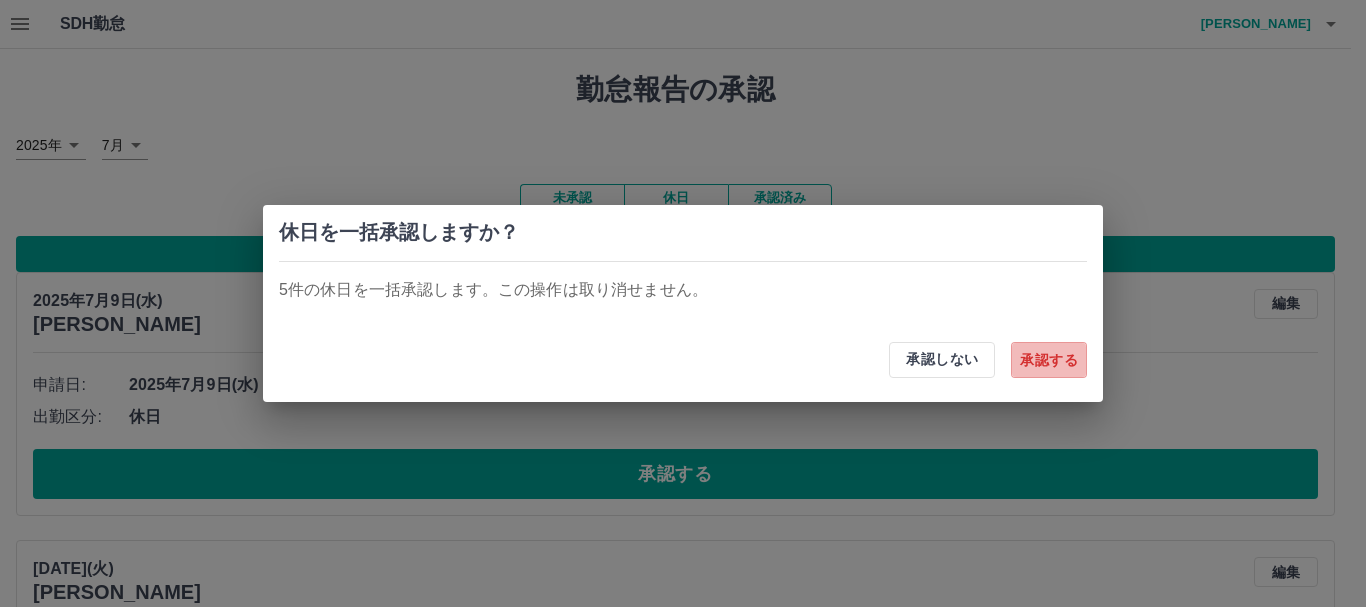 click on "承認する" at bounding box center (1049, 360) 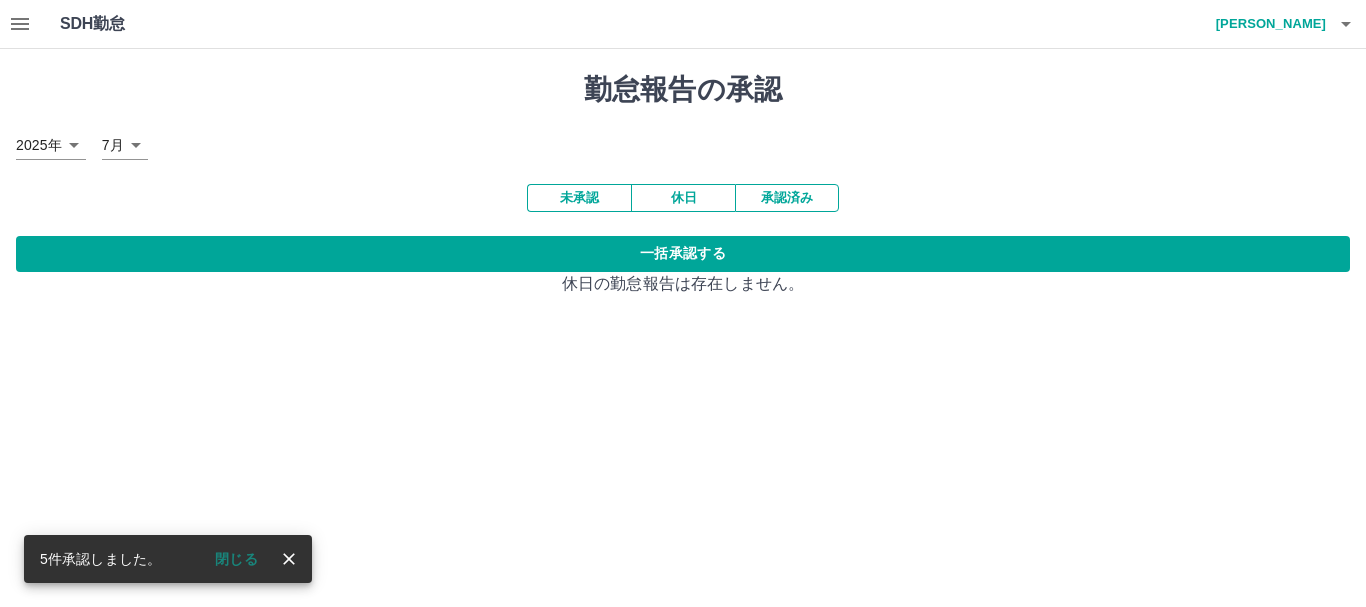 click on "未承認" at bounding box center [579, 198] 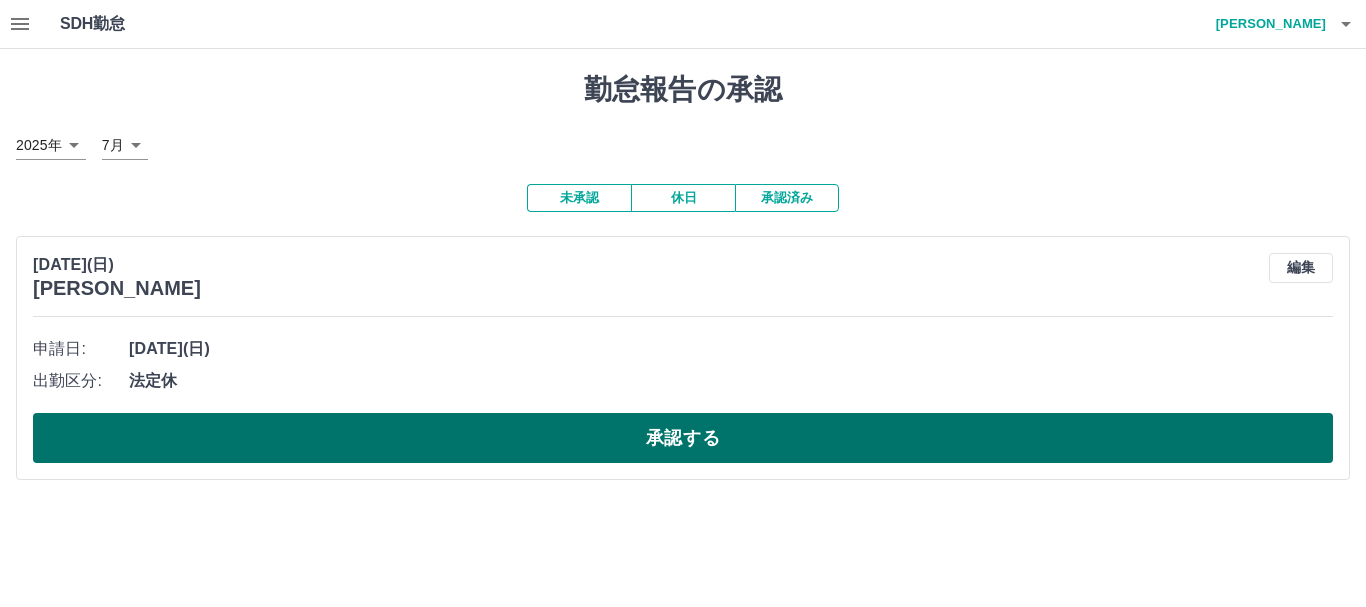 click on "承認する" at bounding box center [683, 438] 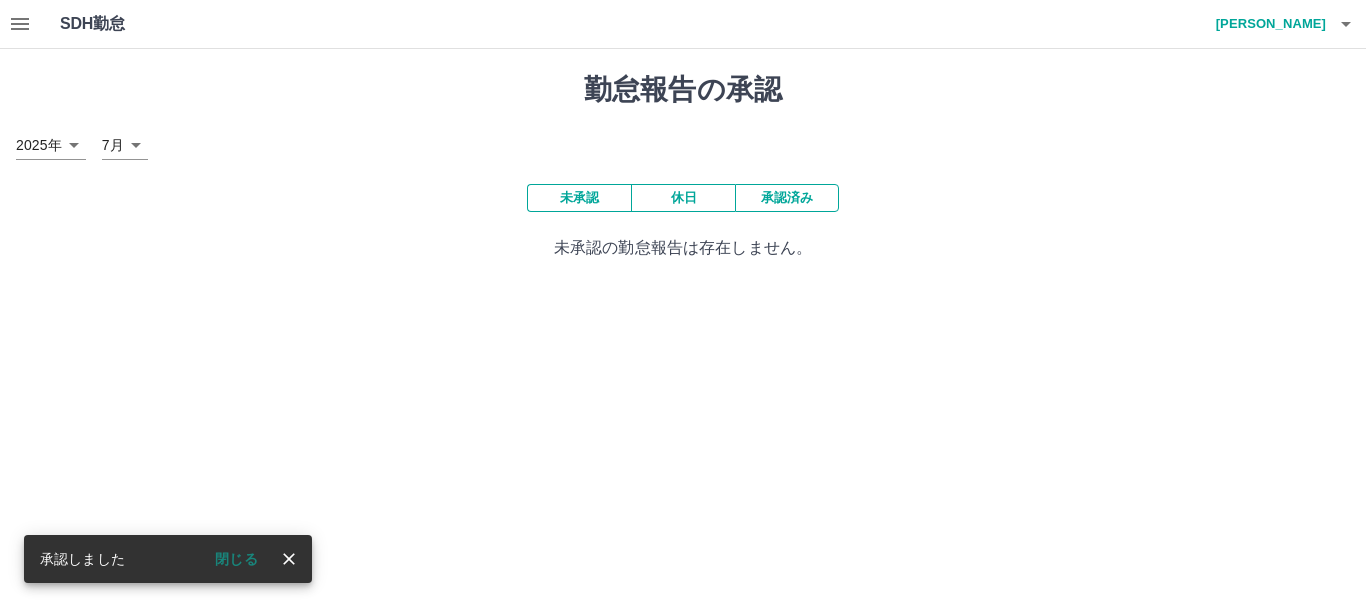 click on "承認済み" at bounding box center [787, 198] 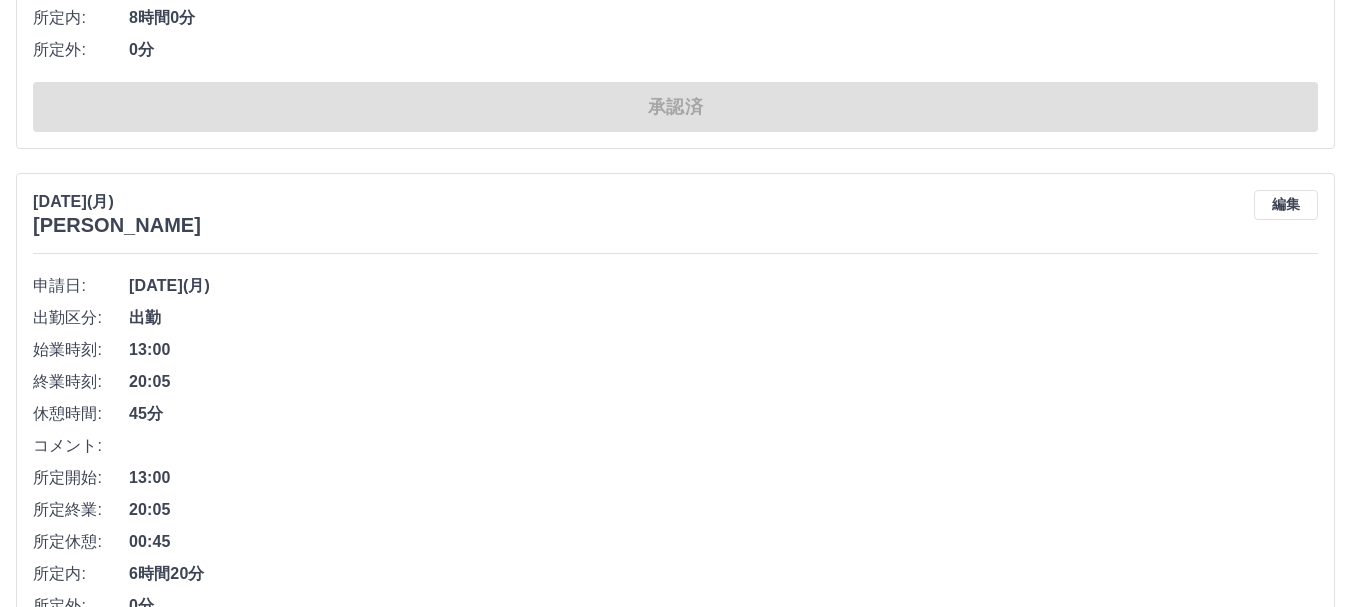 scroll, scrollTop: 11885, scrollLeft: 0, axis: vertical 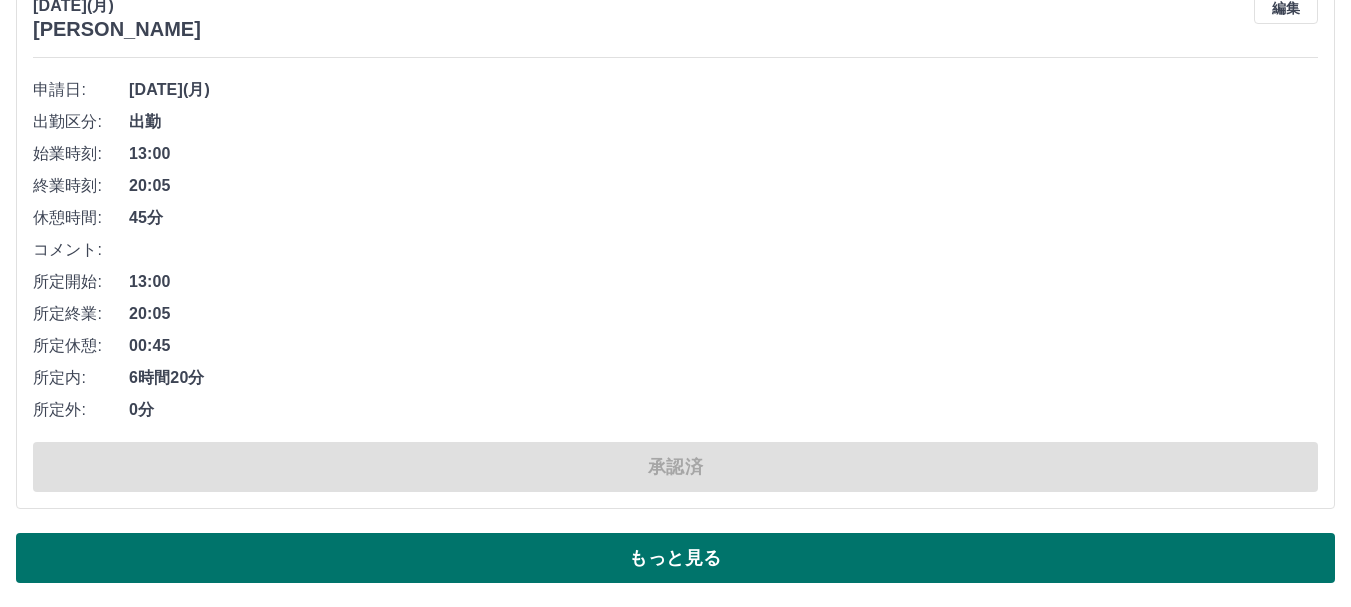click on "もっと見る" at bounding box center [675, 558] 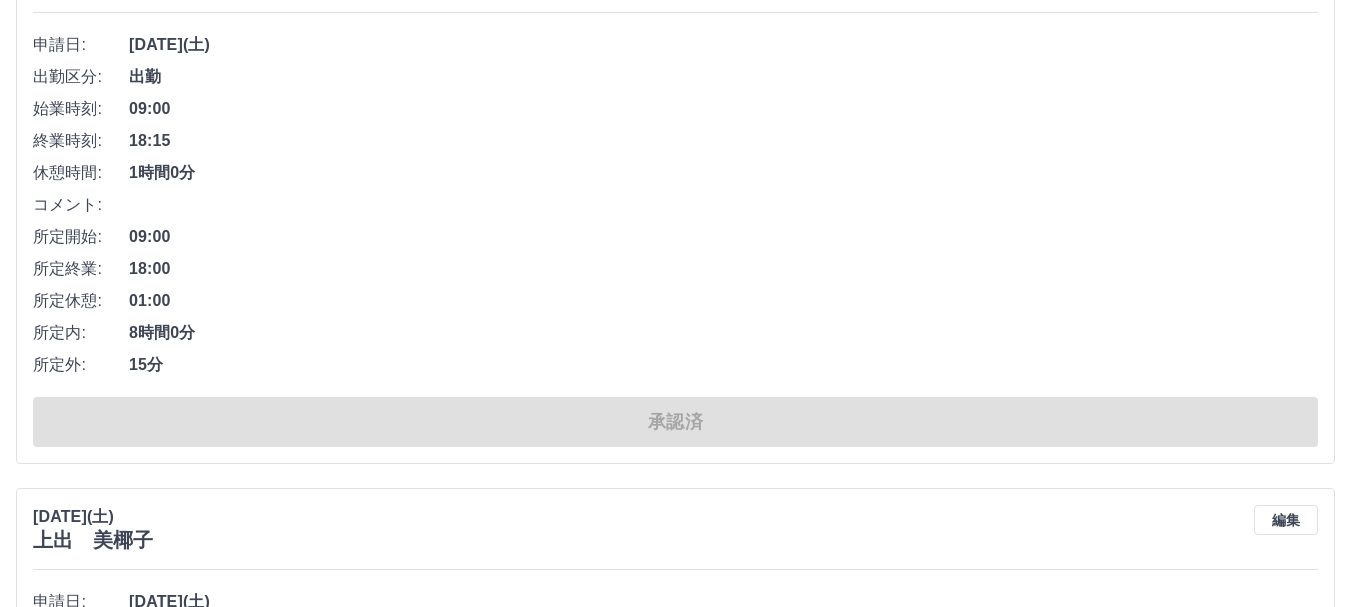 scroll, scrollTop: 16585, scrollLeft: 0, axis: vertical 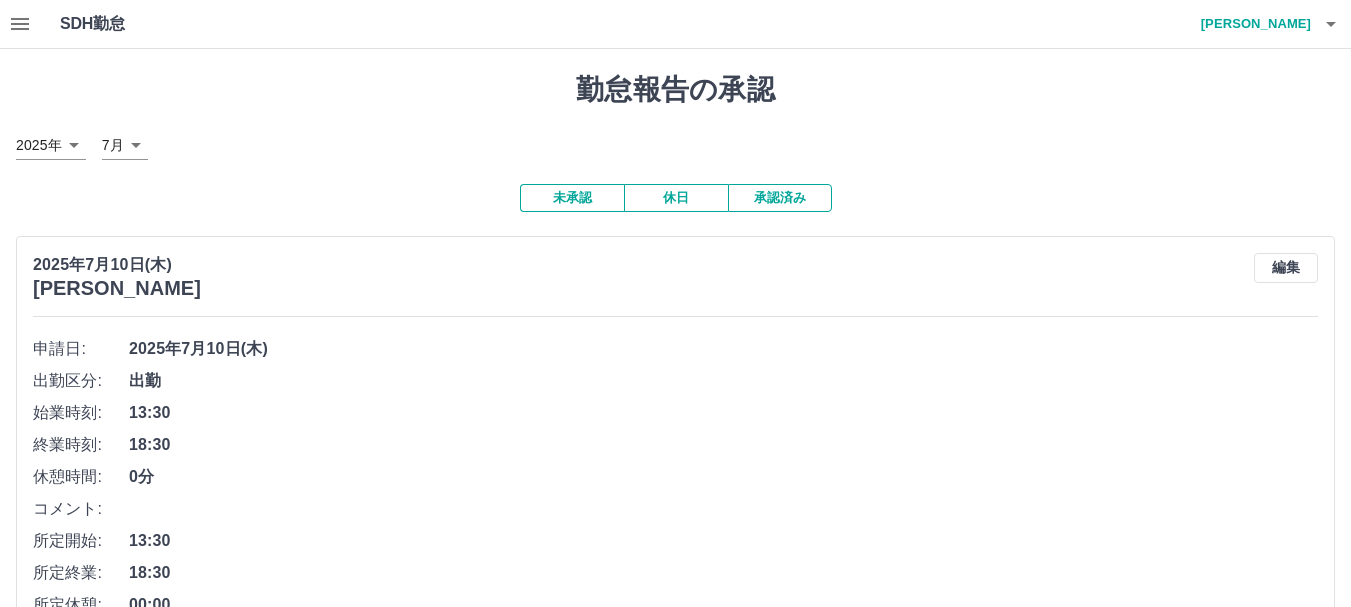 click 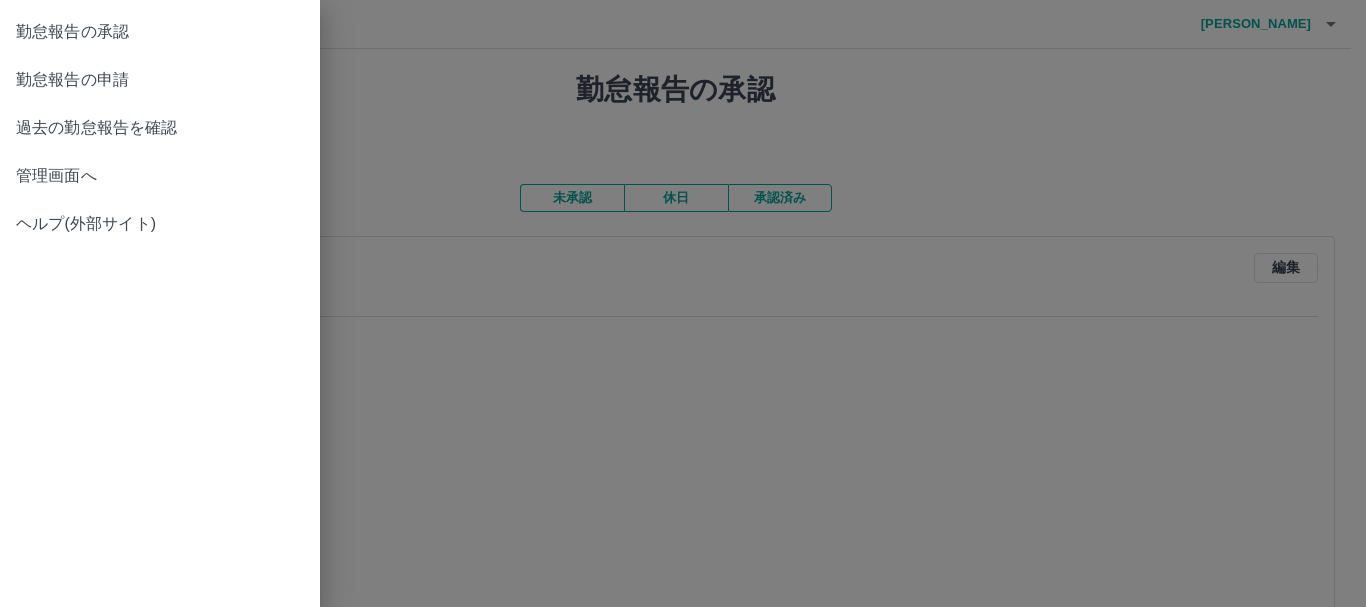 click on "勤怠報告の申請" at bounding box center (160, 80) 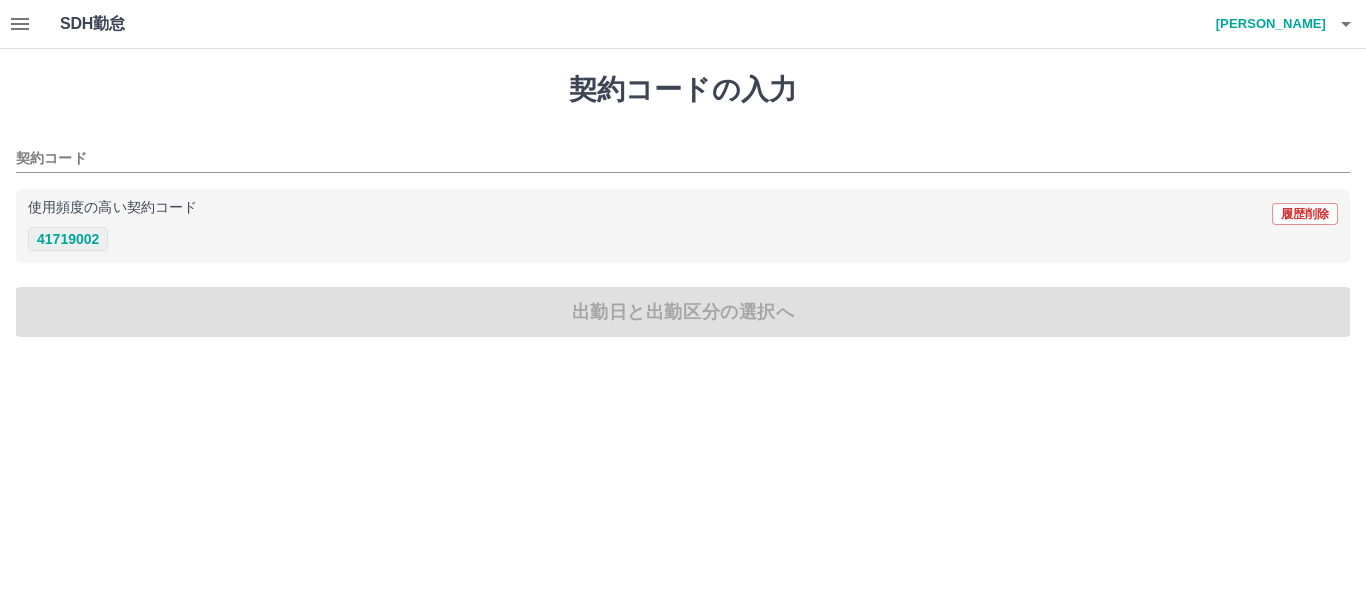 click on "41719002" at bounding box center (68, 239) 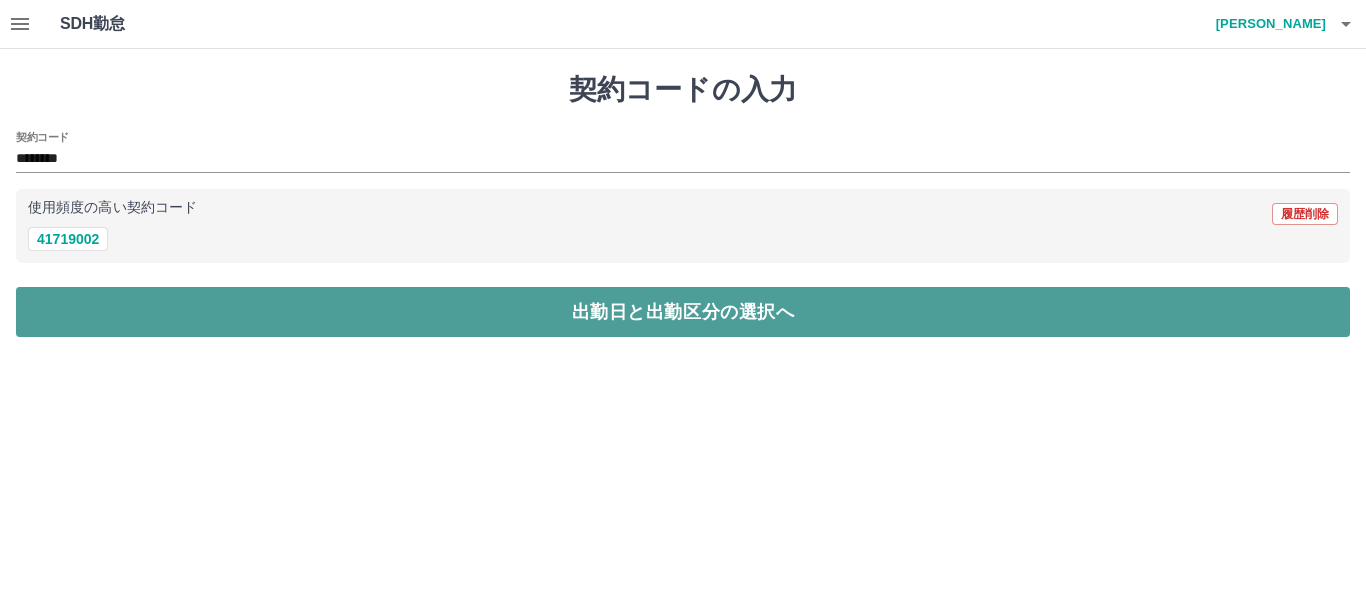 click on "出勤日と出勤区分の選択へ" at bounding box center [683, 312] 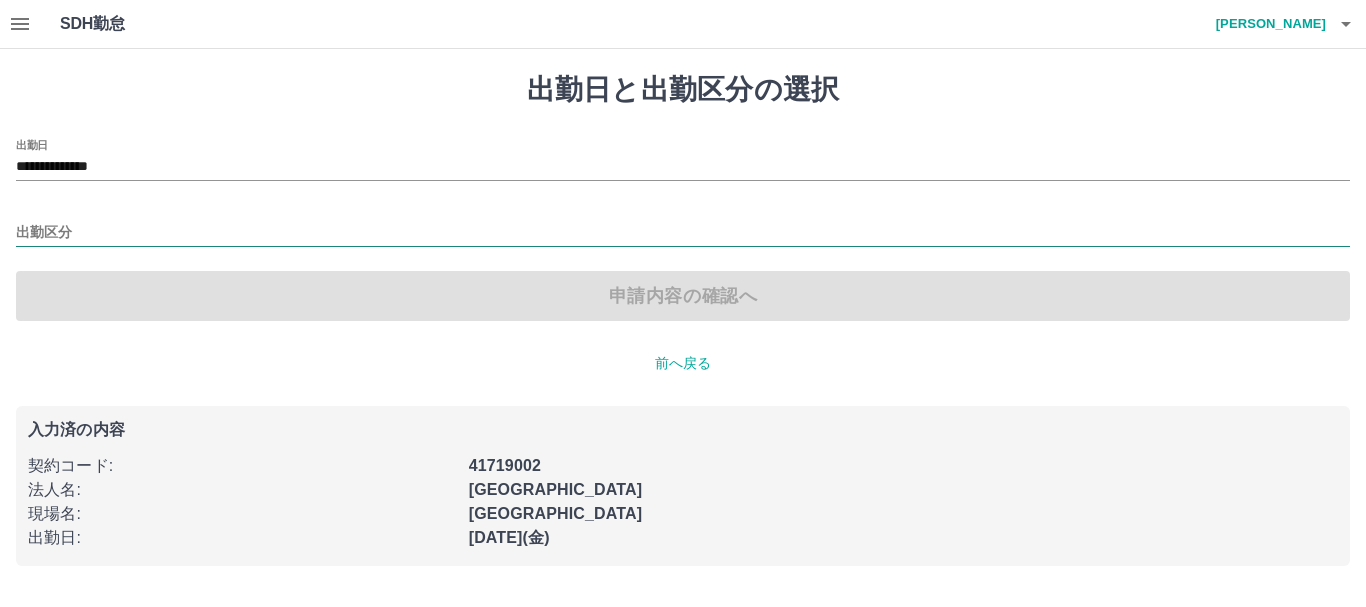 click on "出勤区分" at bounding box center [683, 233] 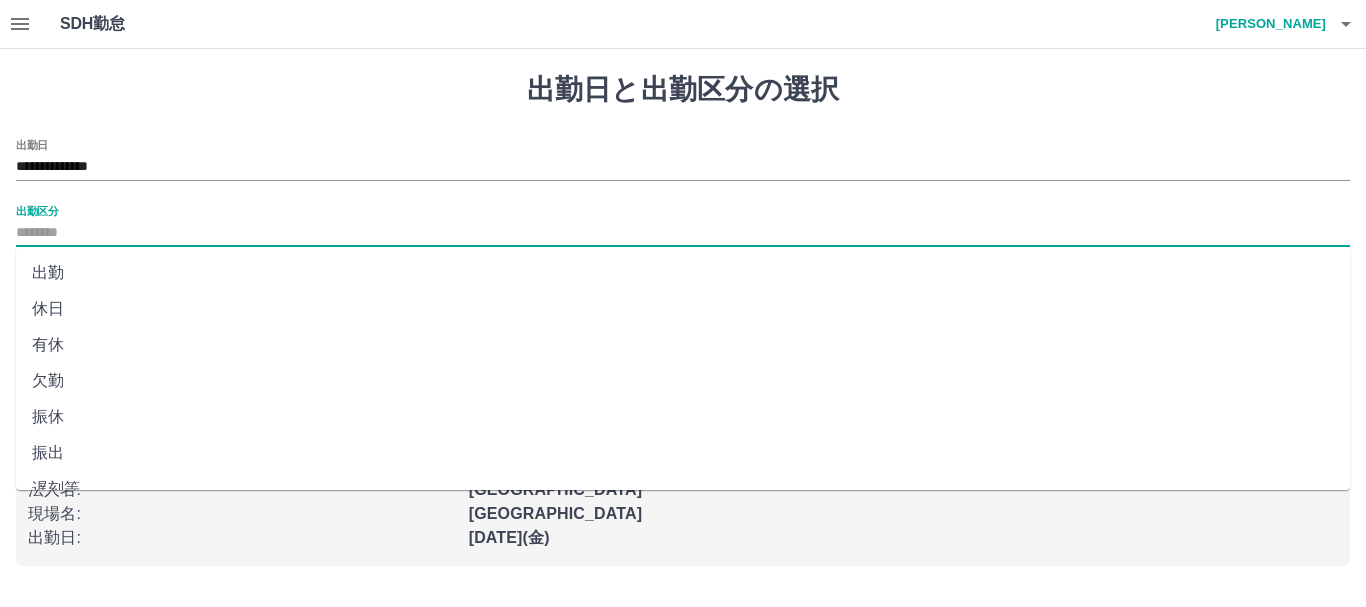 click on "出勤" at bounding box center [683, 273] 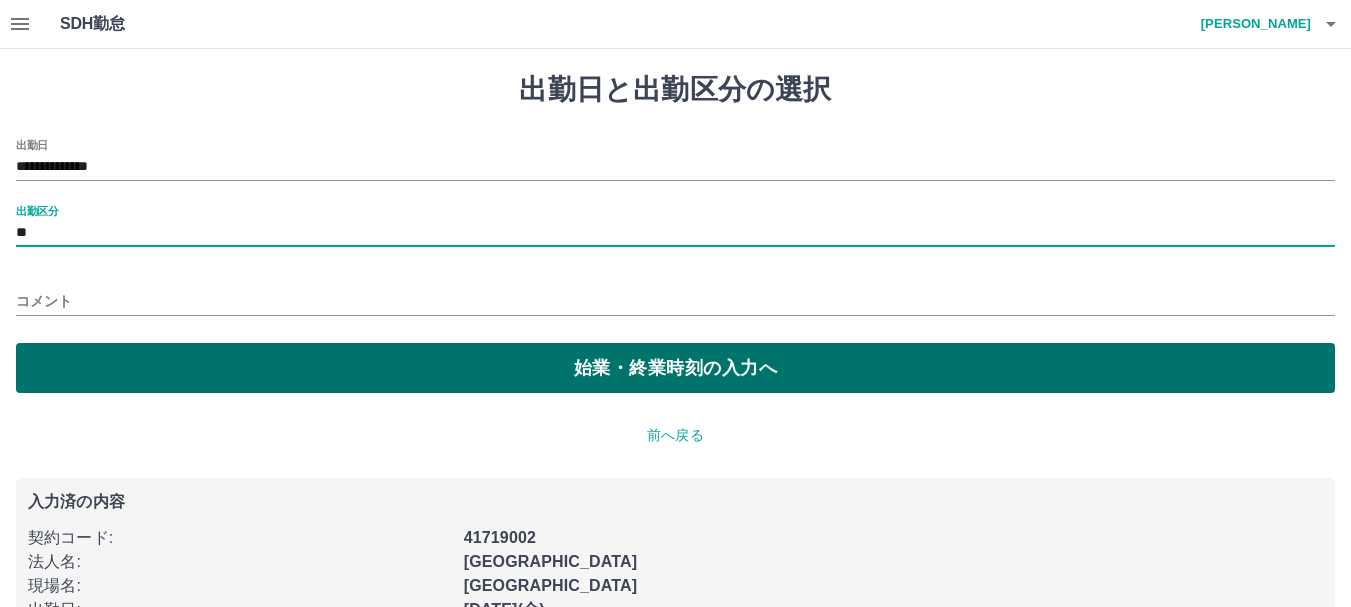 click on "始業・終業時刻の入力へ" at bounding box center [675, 368] 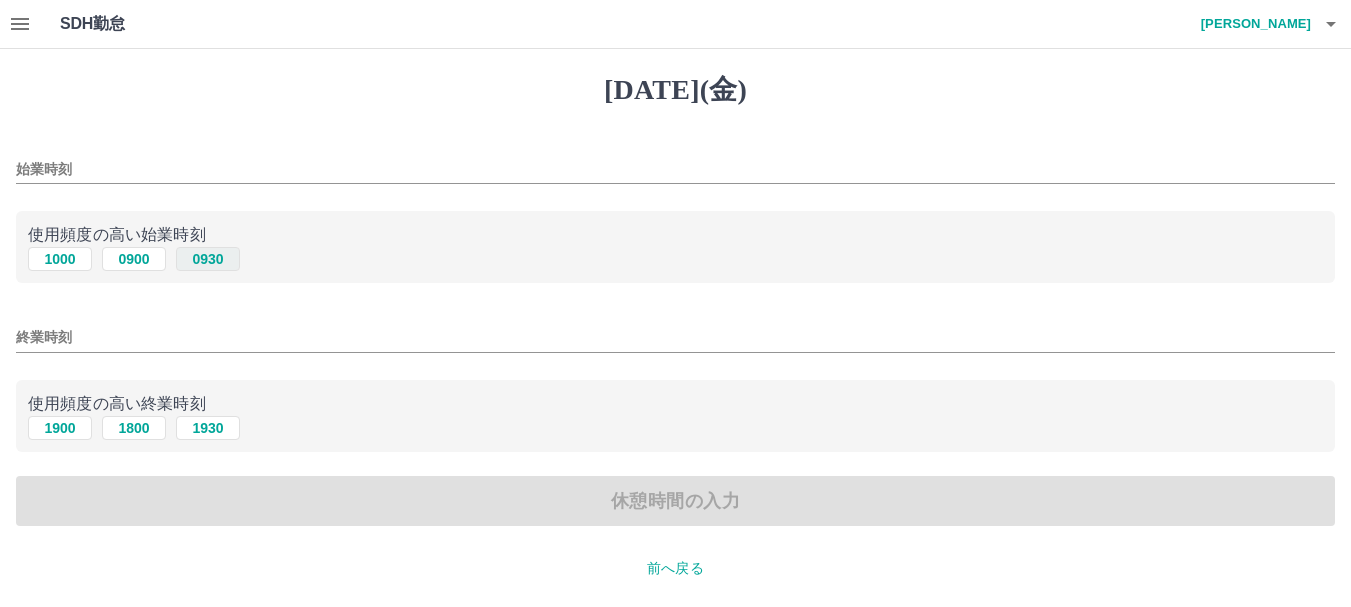 click on "0930" at bounding box center [208, 259] 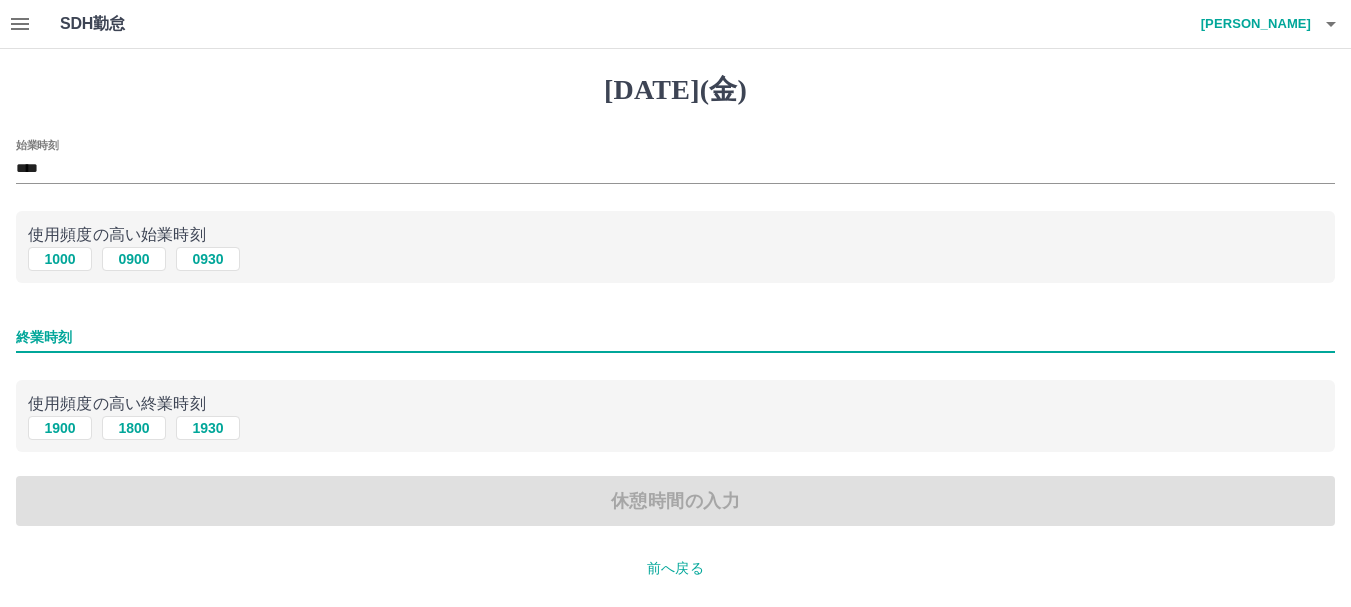 click on "終業時刻" at bounding box center [675, 337] 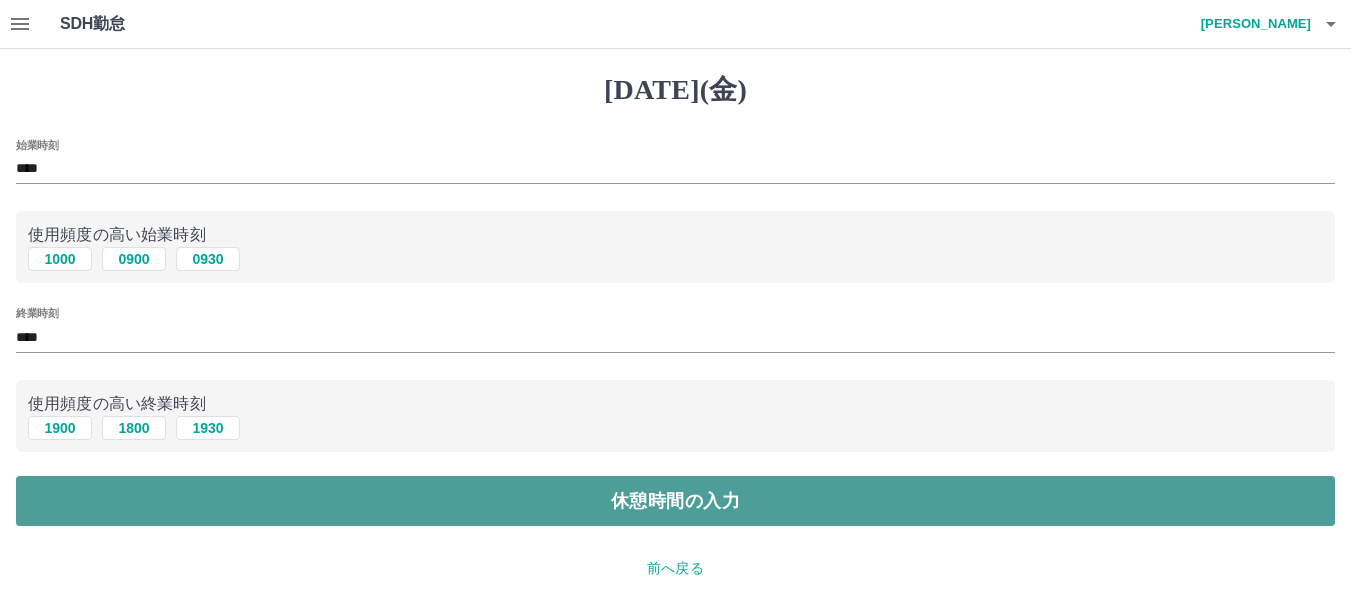 click on "休憩時間の入力" at bounding box center [675, 501] 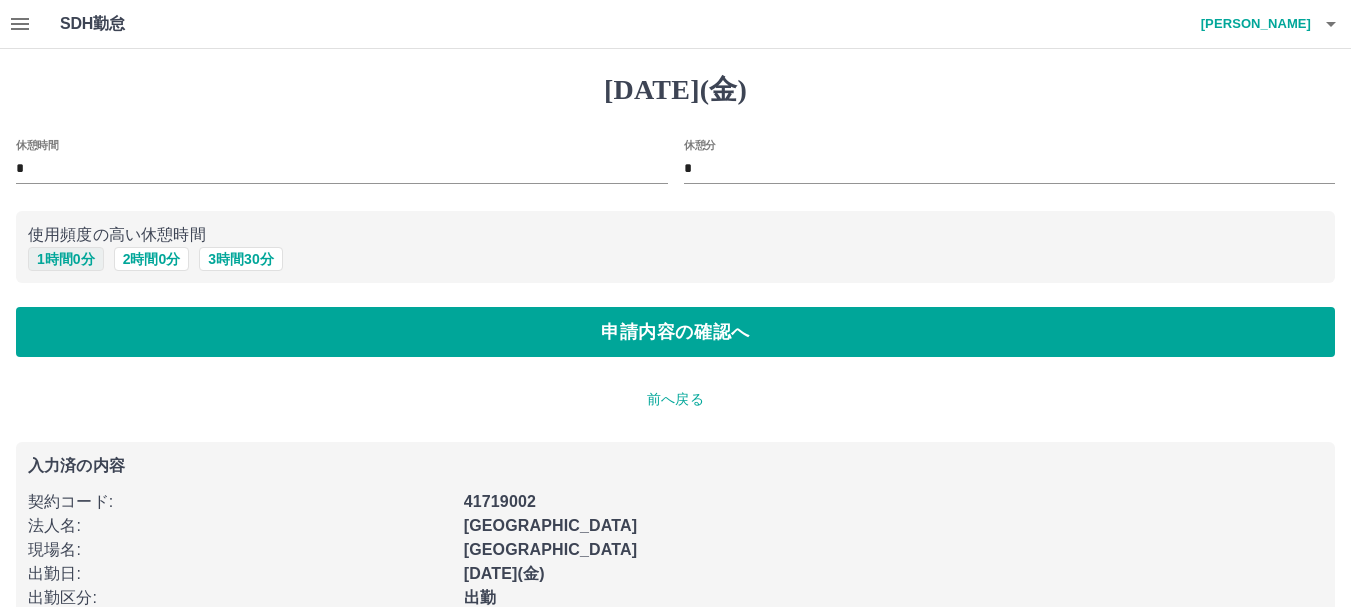 click on "1 時間 0 分" at bounding box center (66, 259) 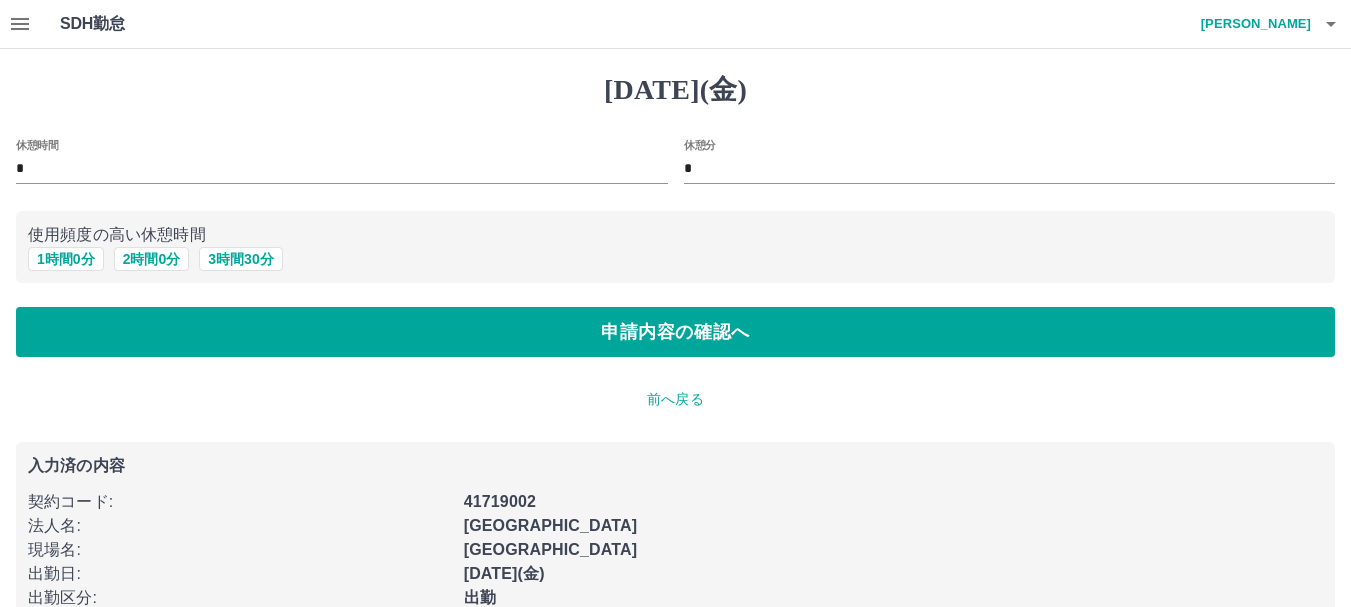 type on "*" 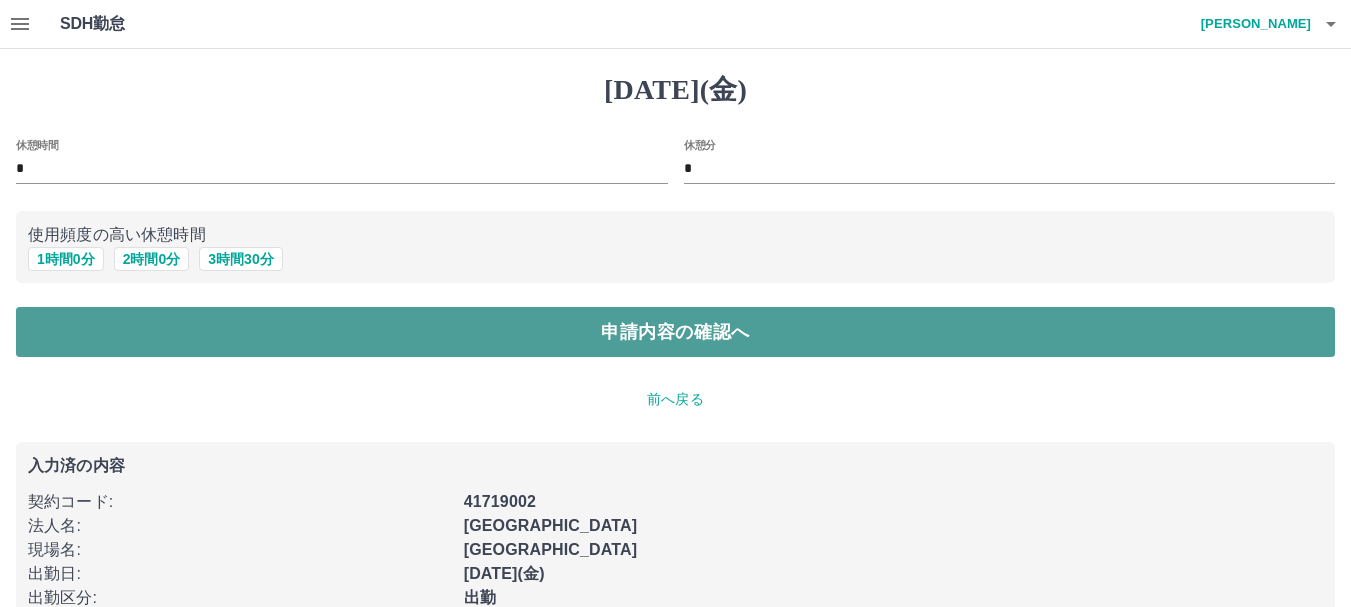 click on "申請内容の確認へ" at bounding box center (675, 332) 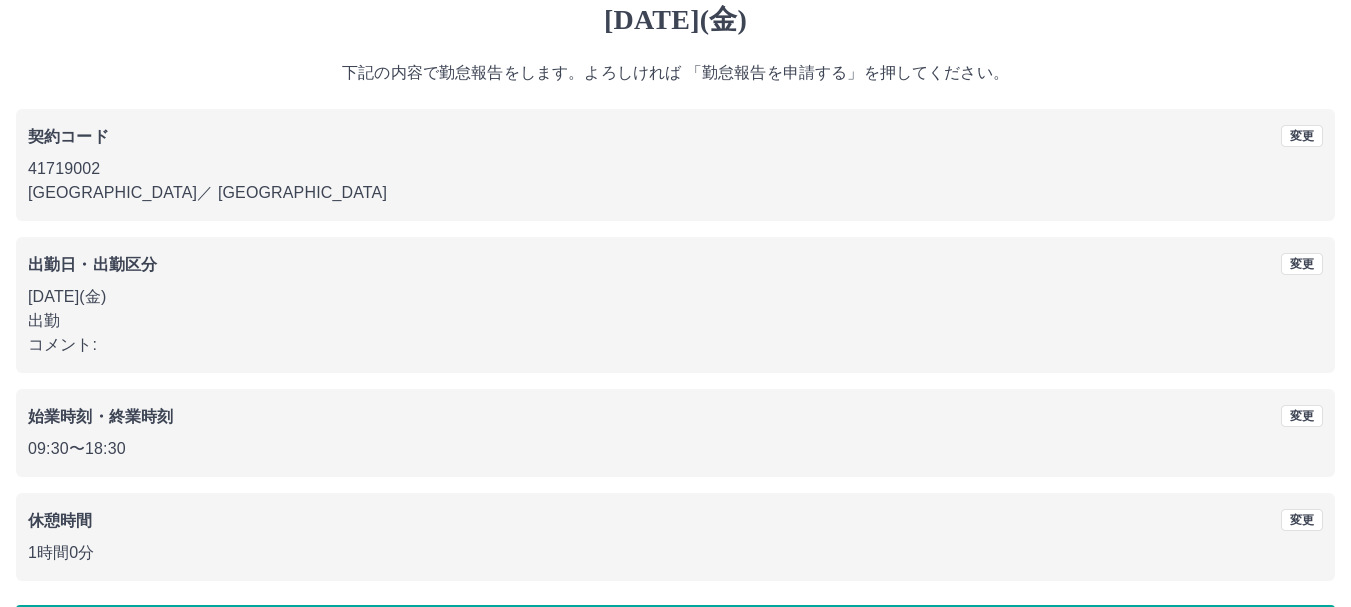 scroll, scrollTop: 142, scrollLeft: 0, axis: vertical 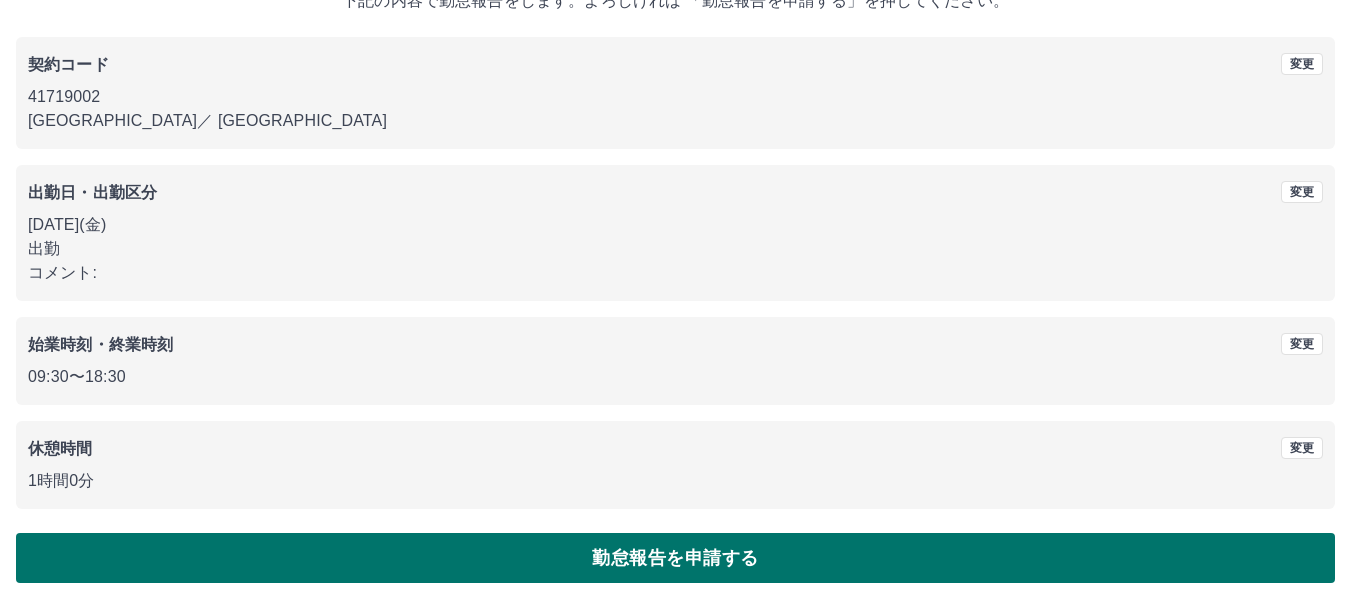 click on "勤怠報告を申請する" at bounding box center [675, 558] 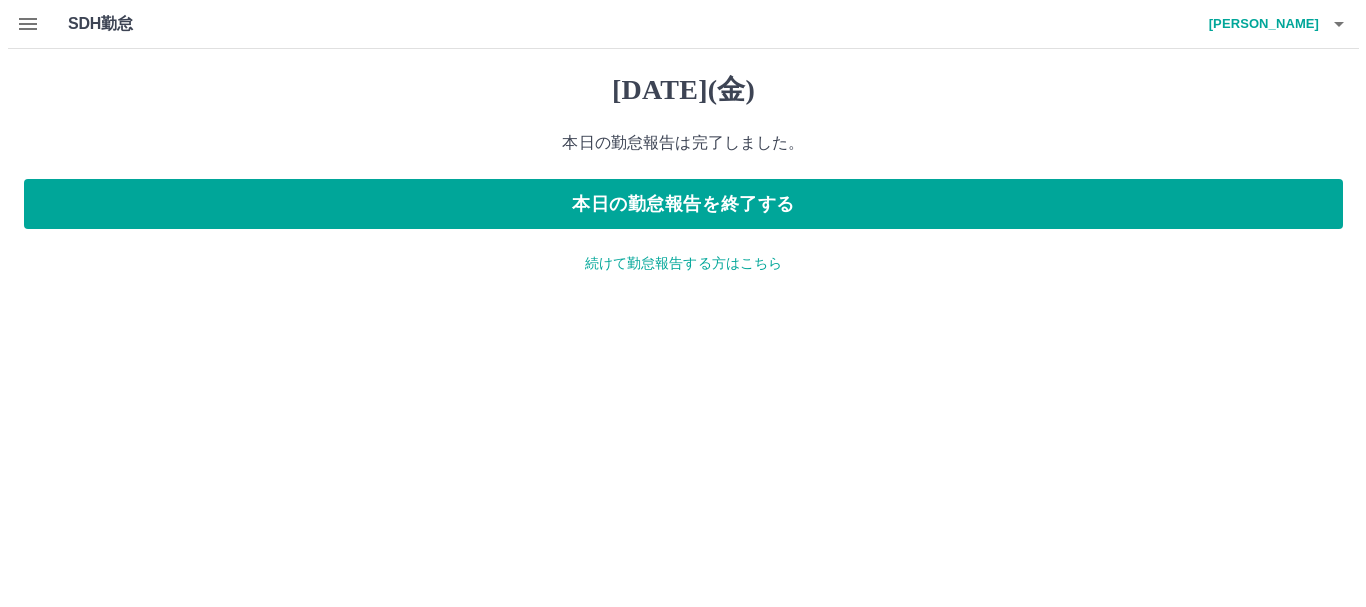 scroll, scrollTop: 0, scrollLeft: 0, axis: both 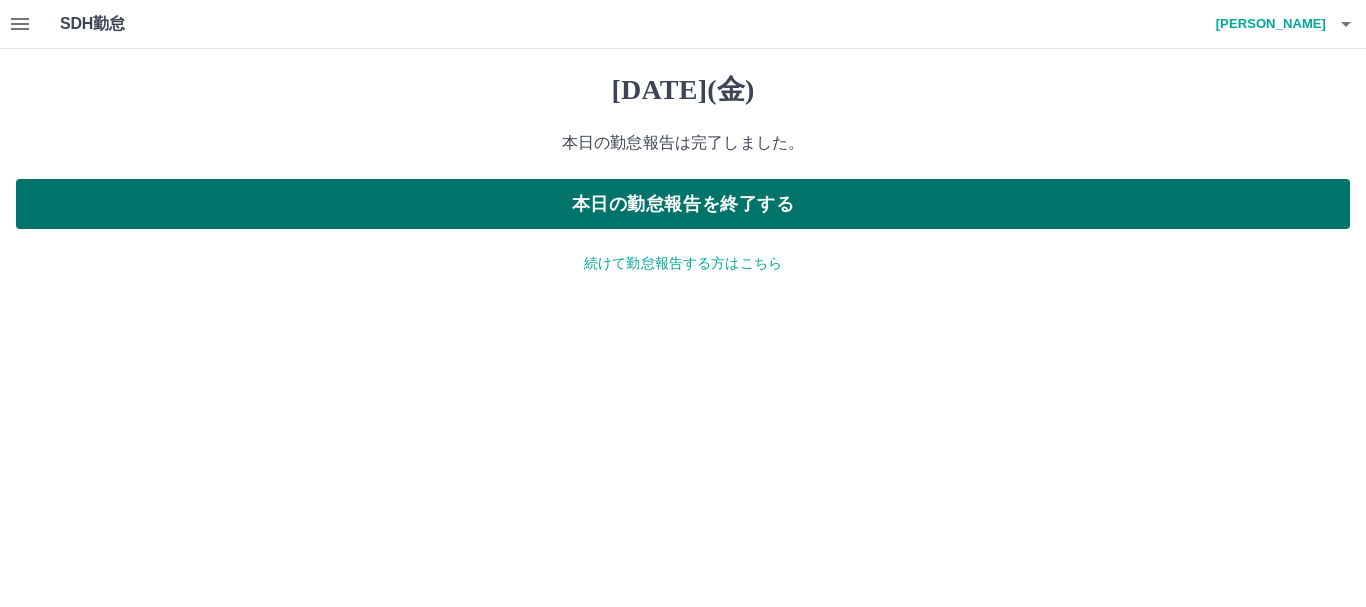 click on "本日の勤怠報告を終了する" at bounding box center [683, 204] 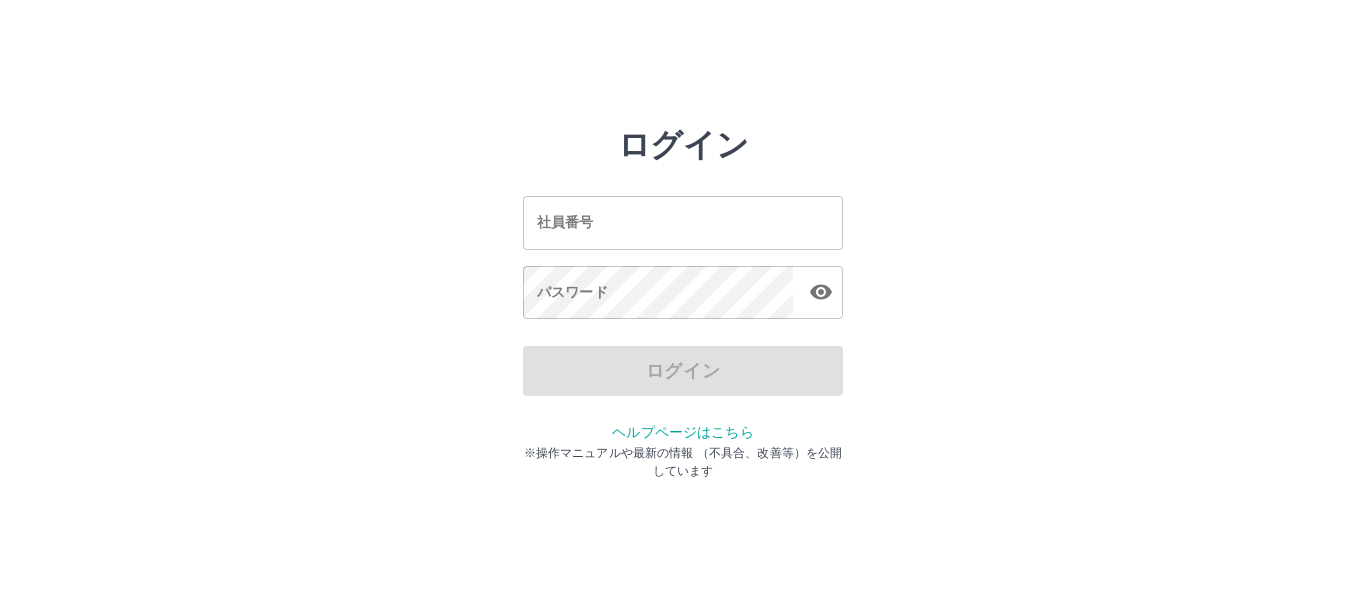 scroll, scrollTop: 0, scrollLeft: 0, axis: both 